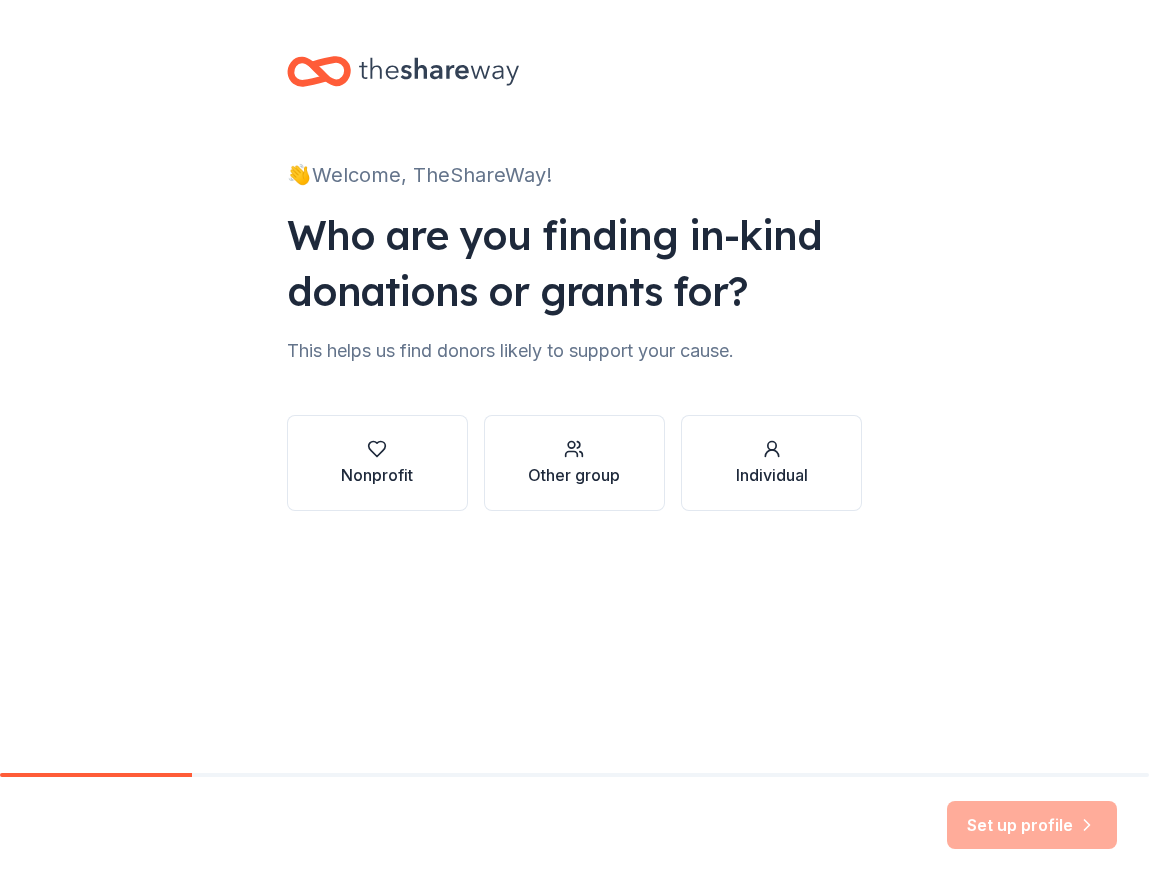 scroll, scrollTop: 0, scrollLeft: 0, axis: both 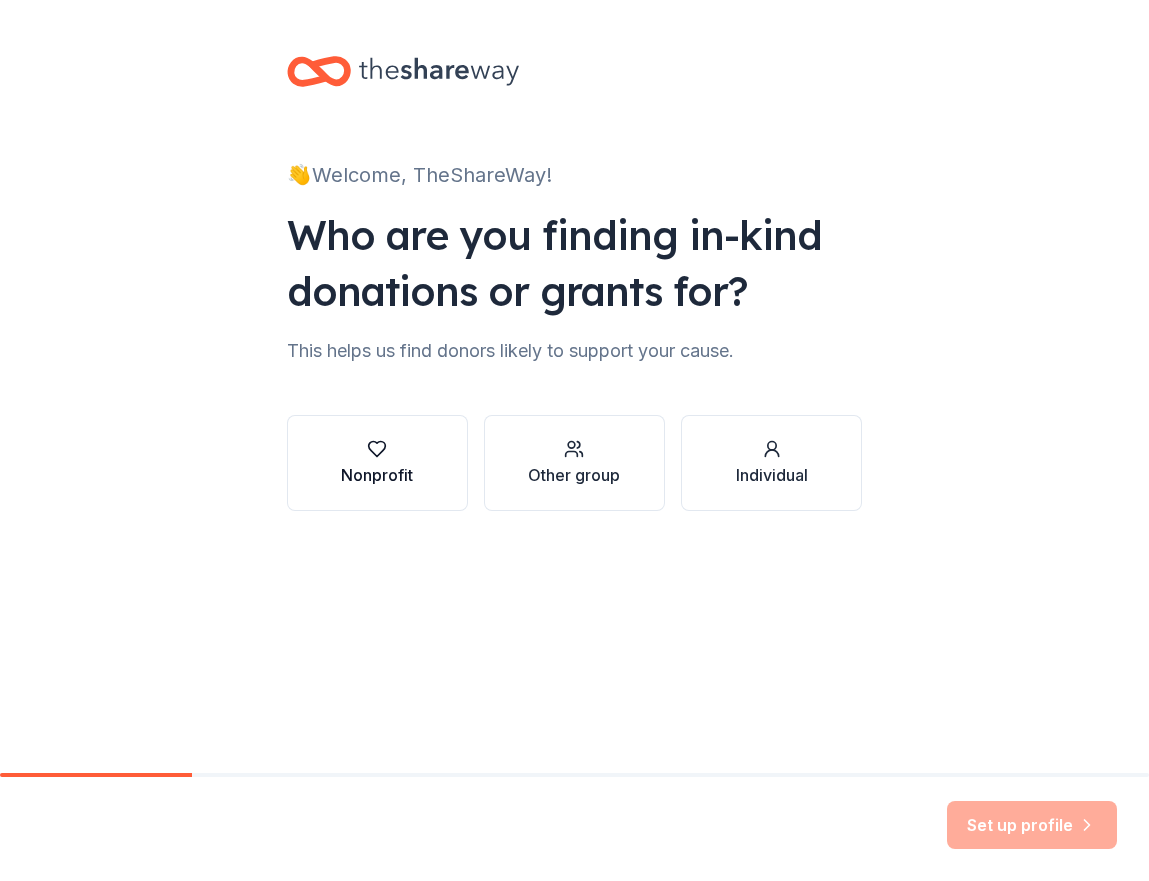 click 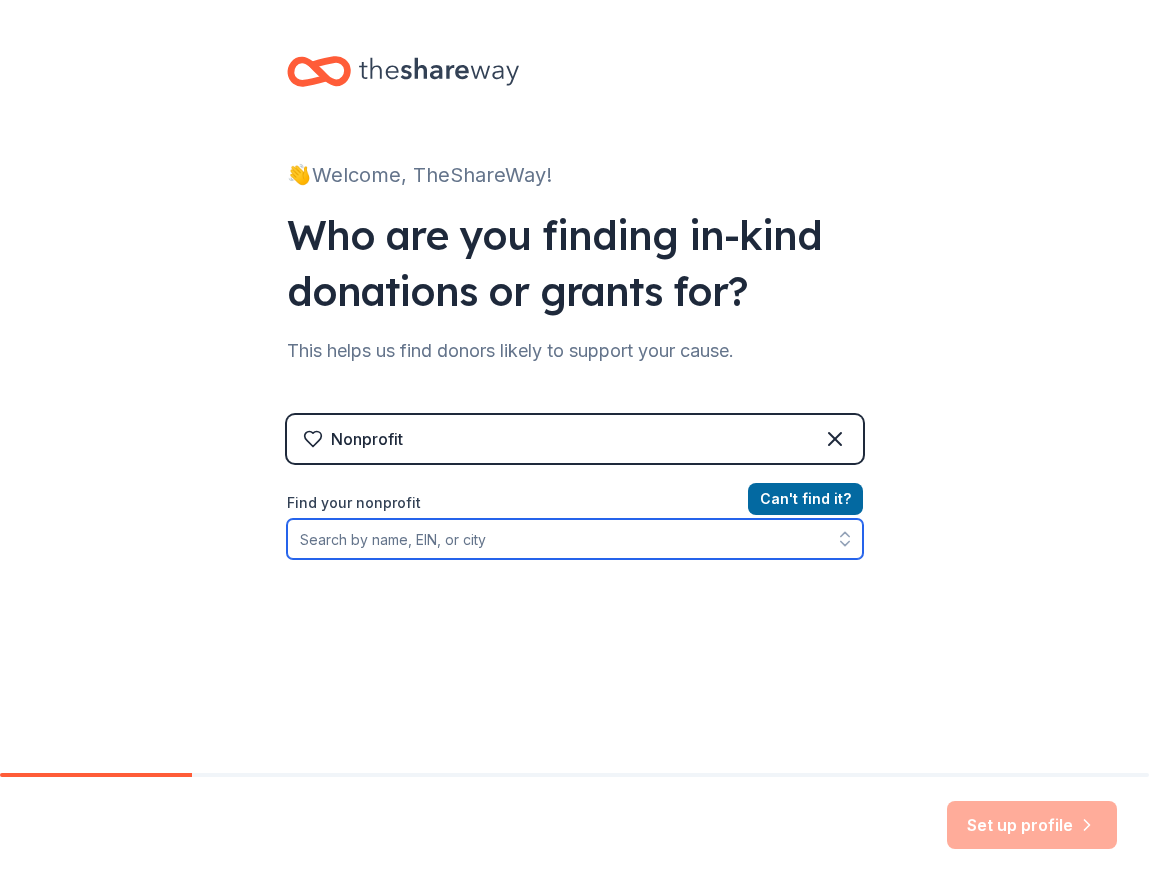 click on "Find your nonprofit" at bounding box center (575, 539) 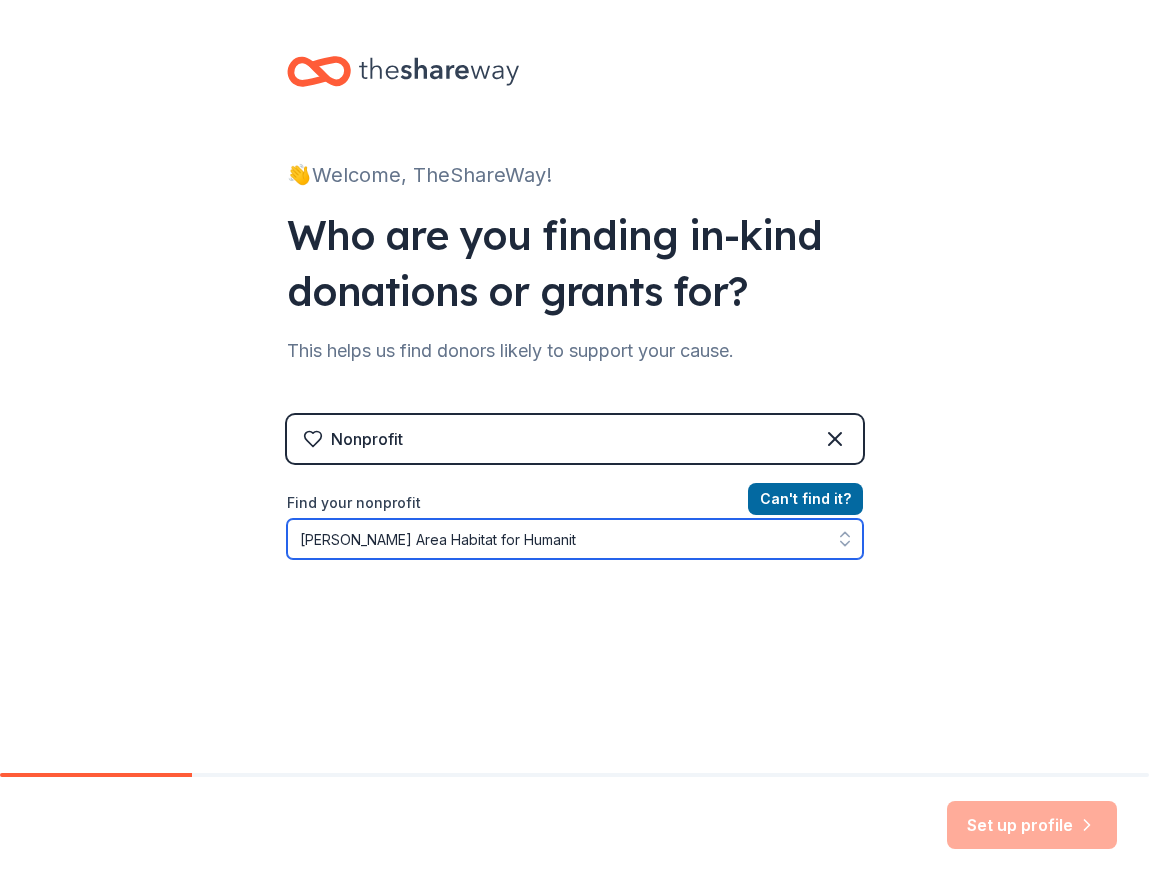 type on "[PERSON_NAME] Area Habitat for Humanity" 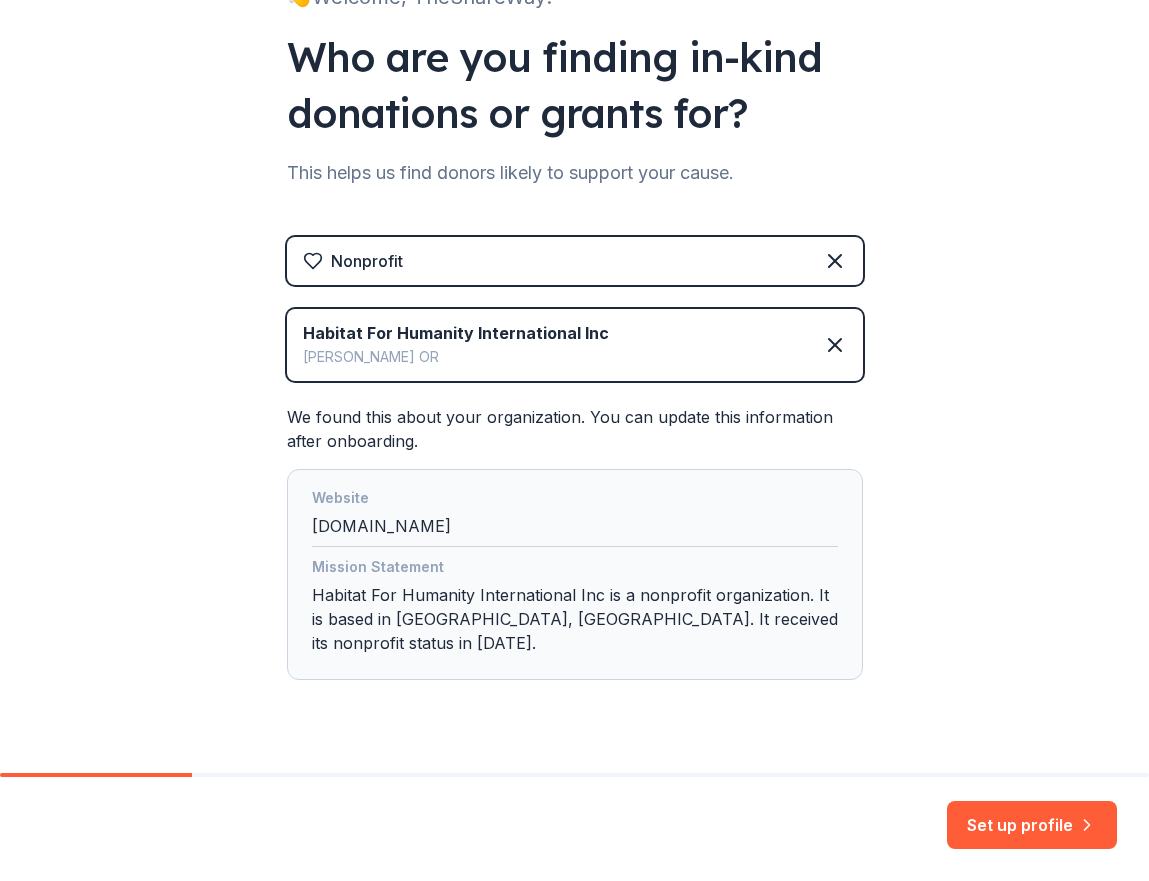 scroll, scrollTop: 179, scrollLeft: 0, axis: vertical 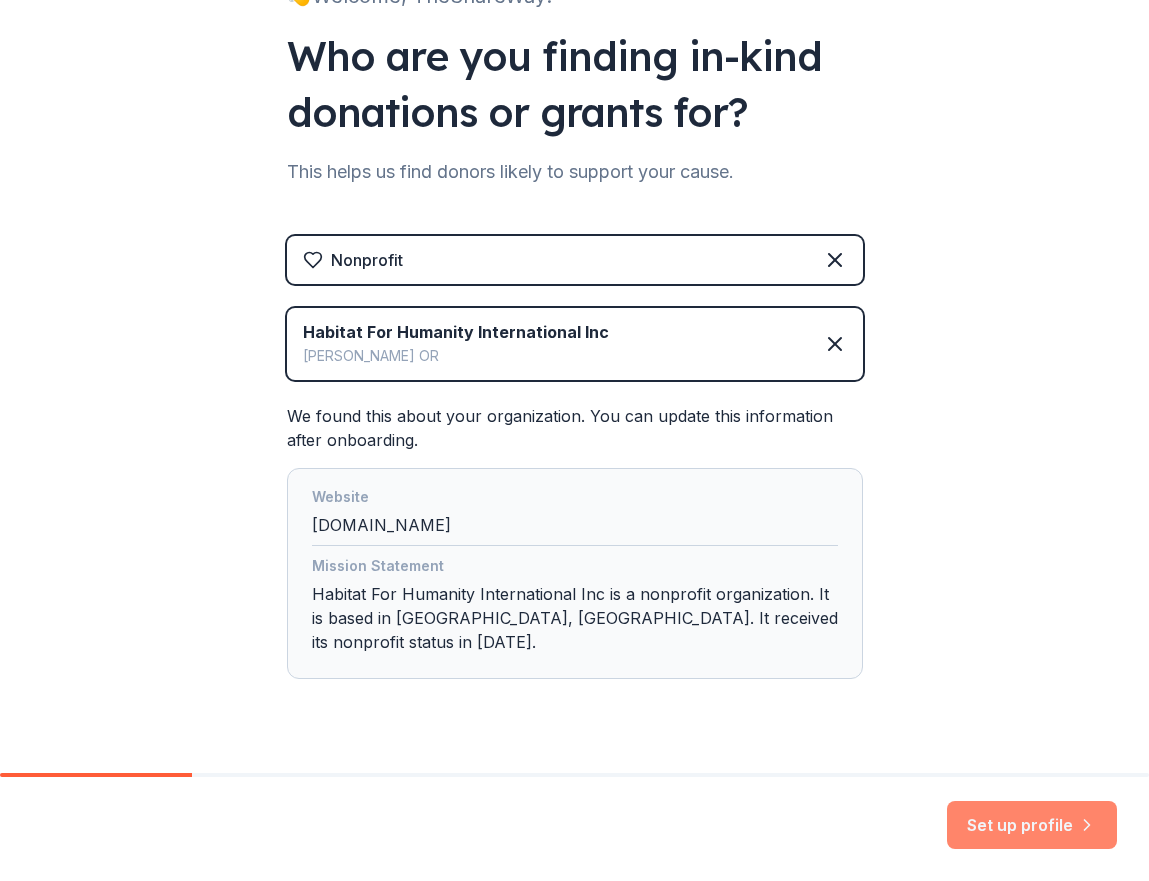 click on "Set up profile" at bounding box center [1032, 825] 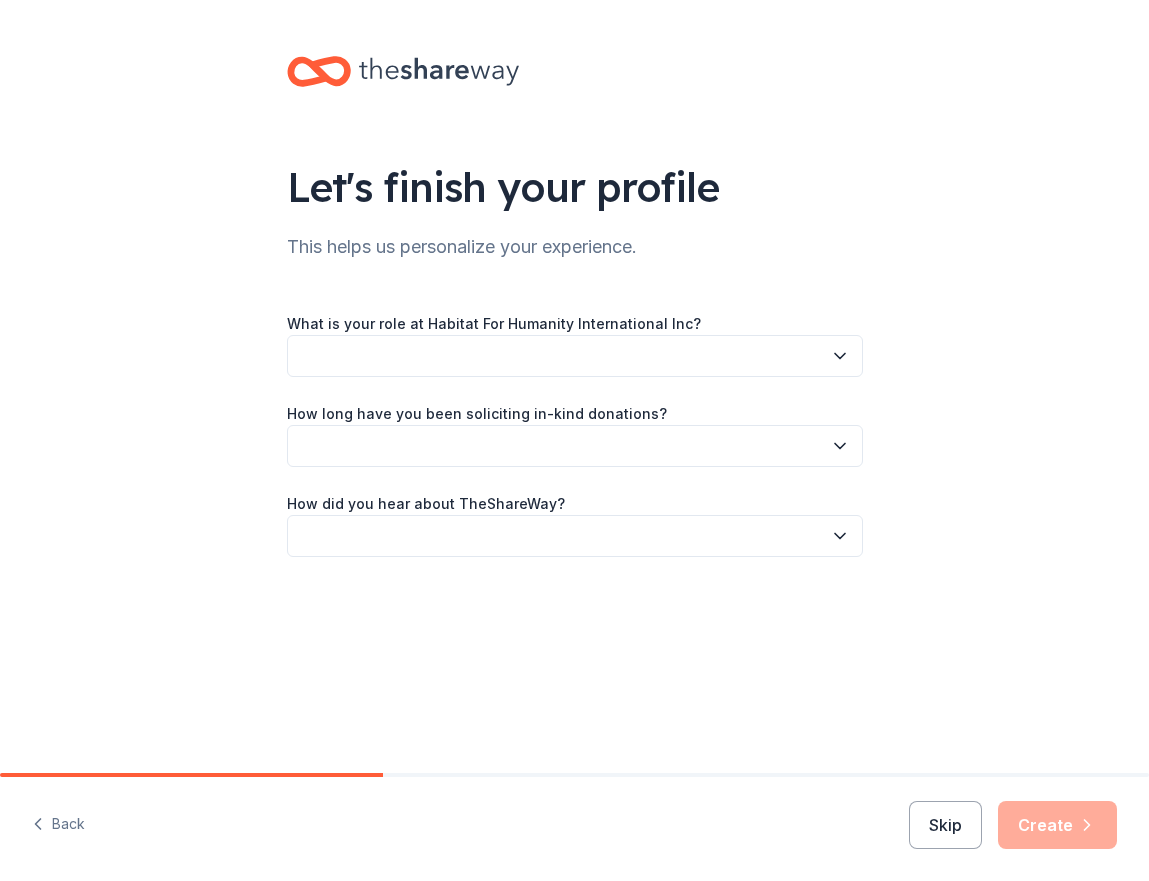 click at bounding box center [575, 356] 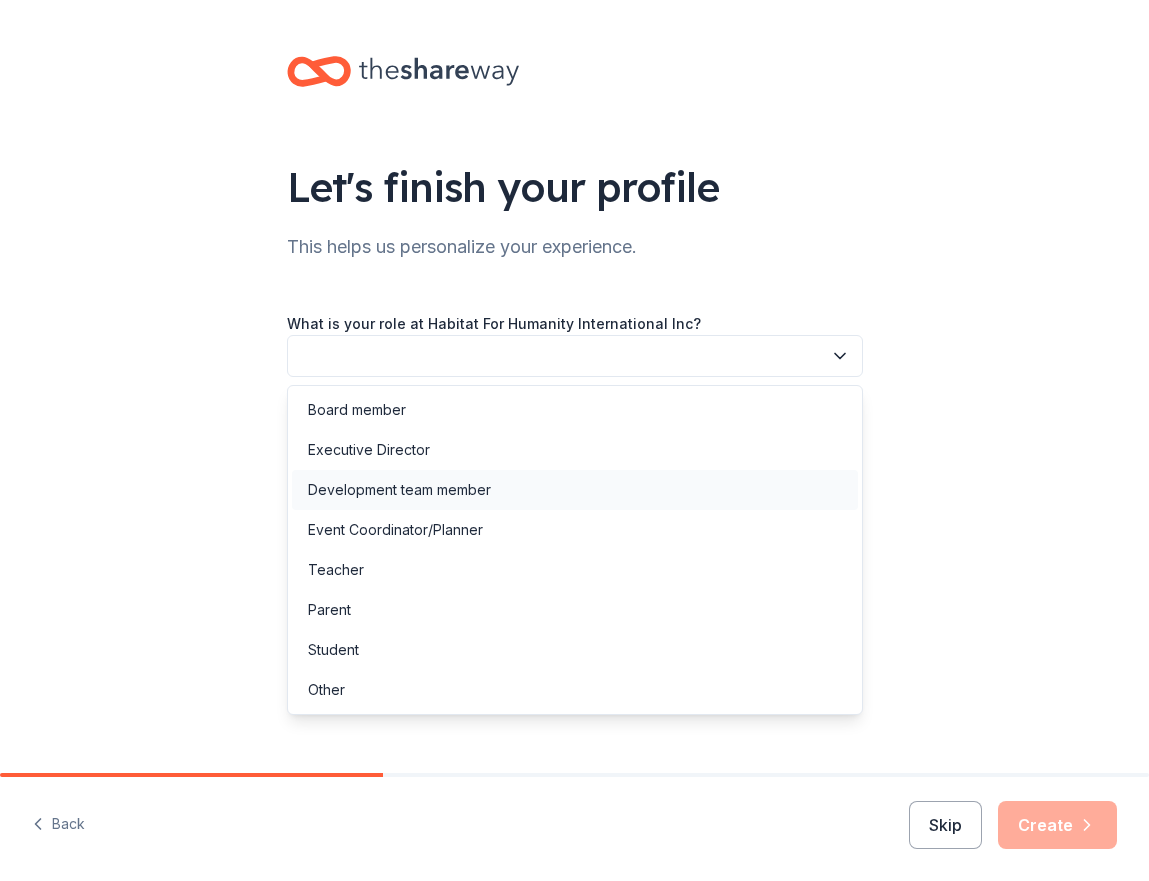 click on "Development team member" at bounding box center (575, 490) 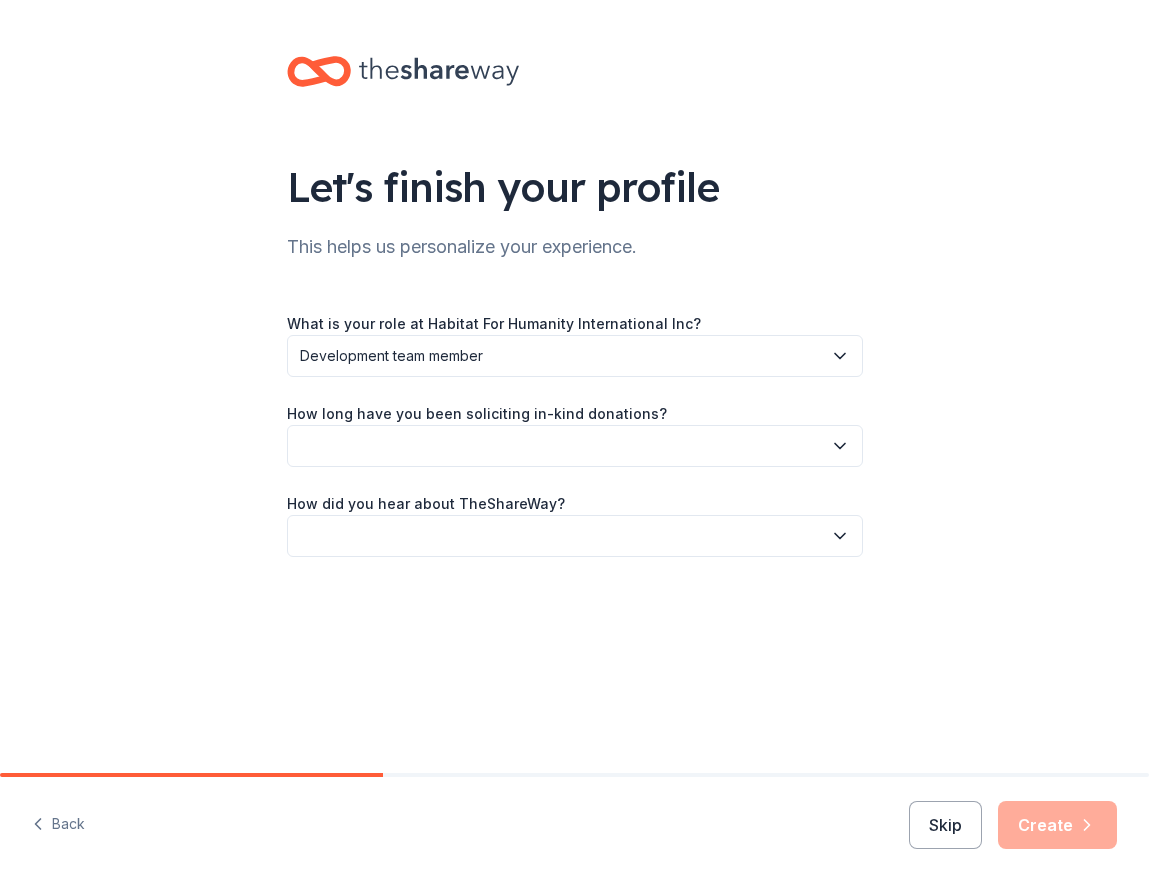click at bounding box center (575, 446) 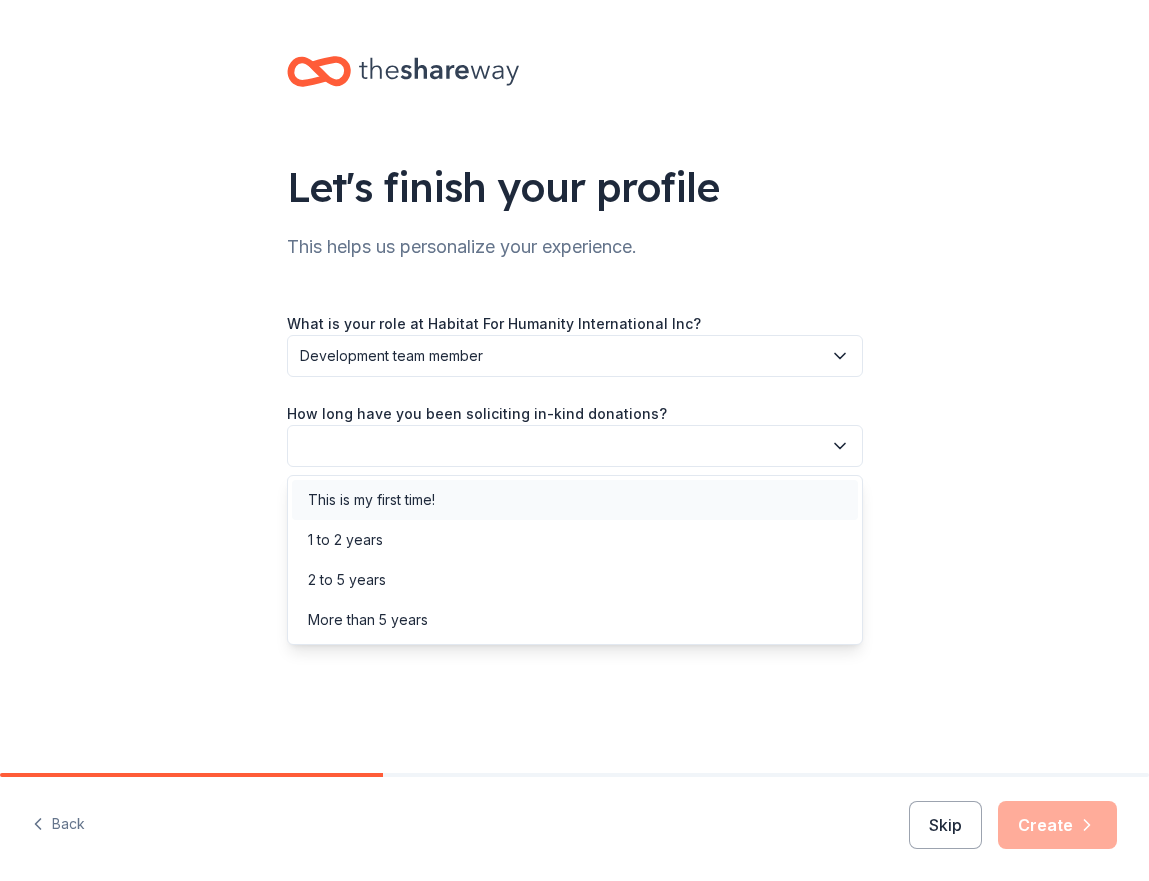 click on "This is my first time!" at bounding box center (575, 500) 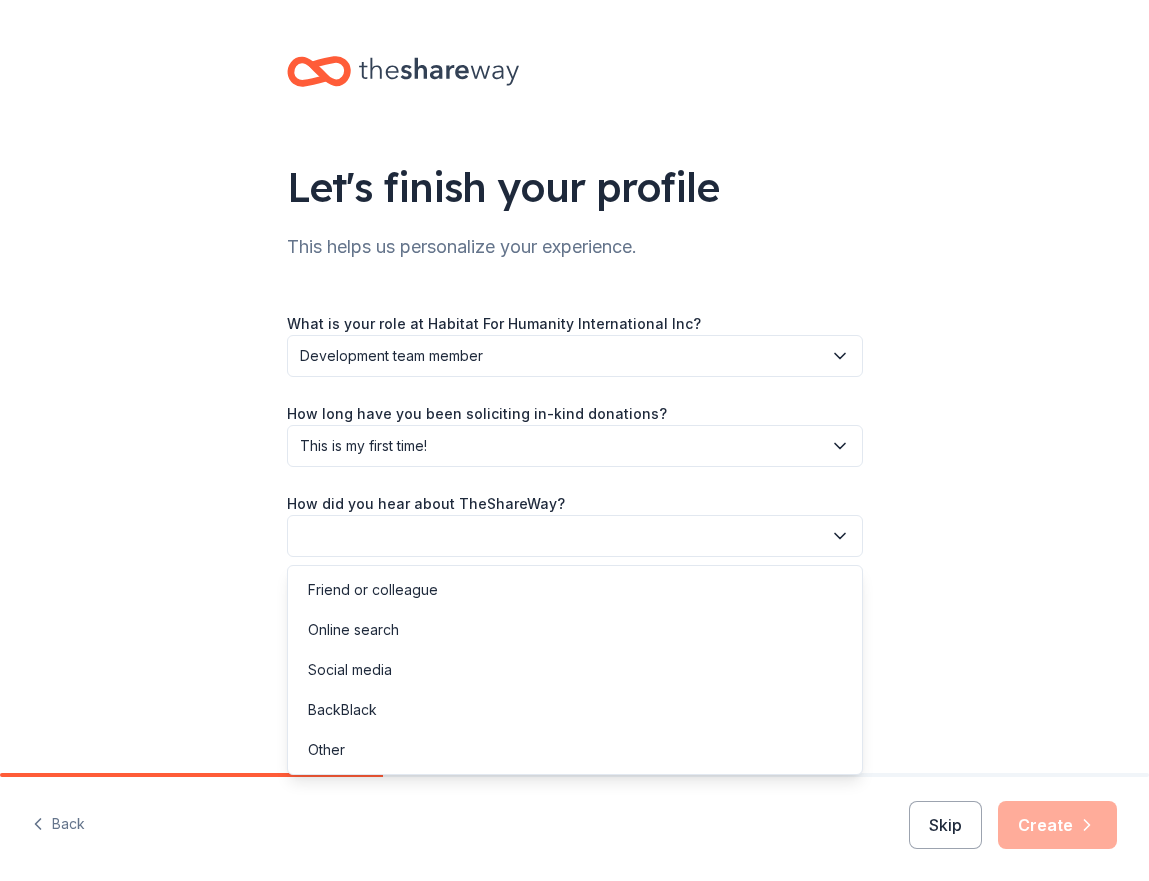 click at bounding box center (575, 536) 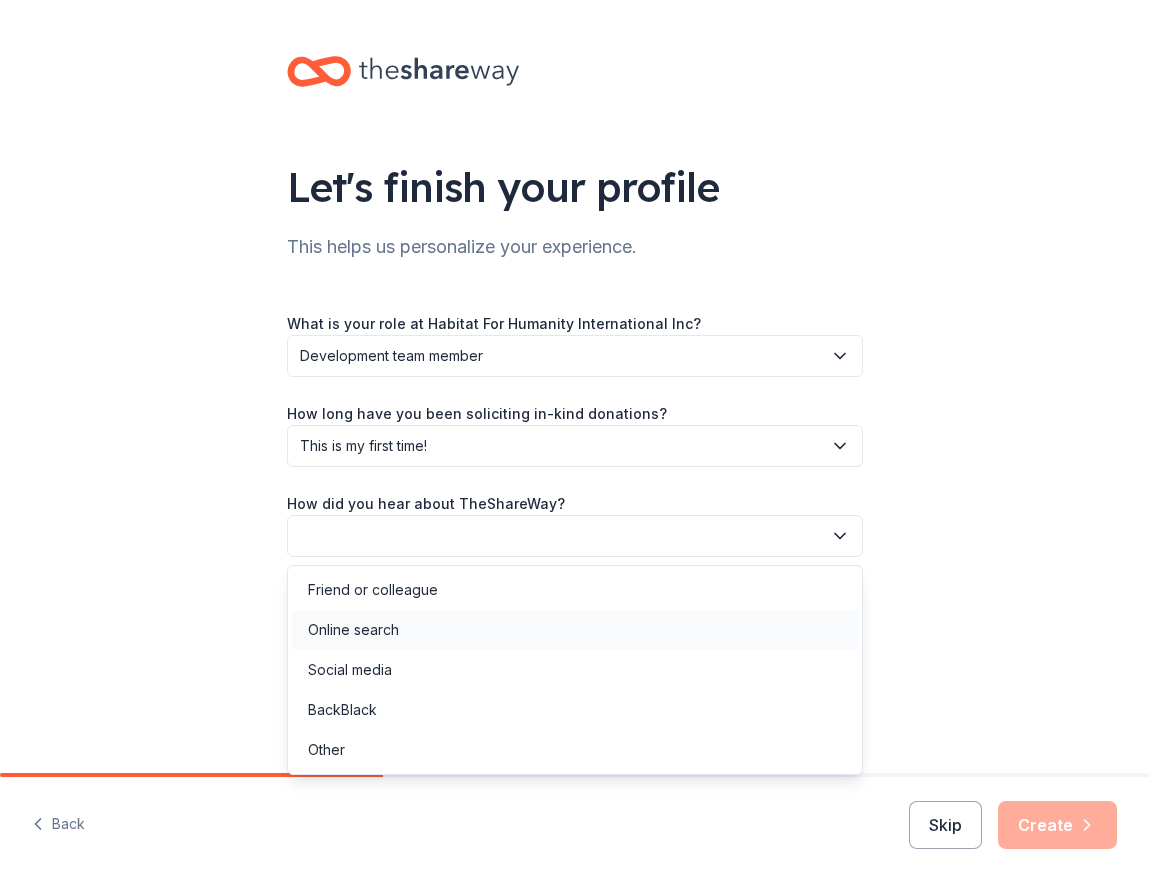 click on "Online search" at bounding box center [575, 630] 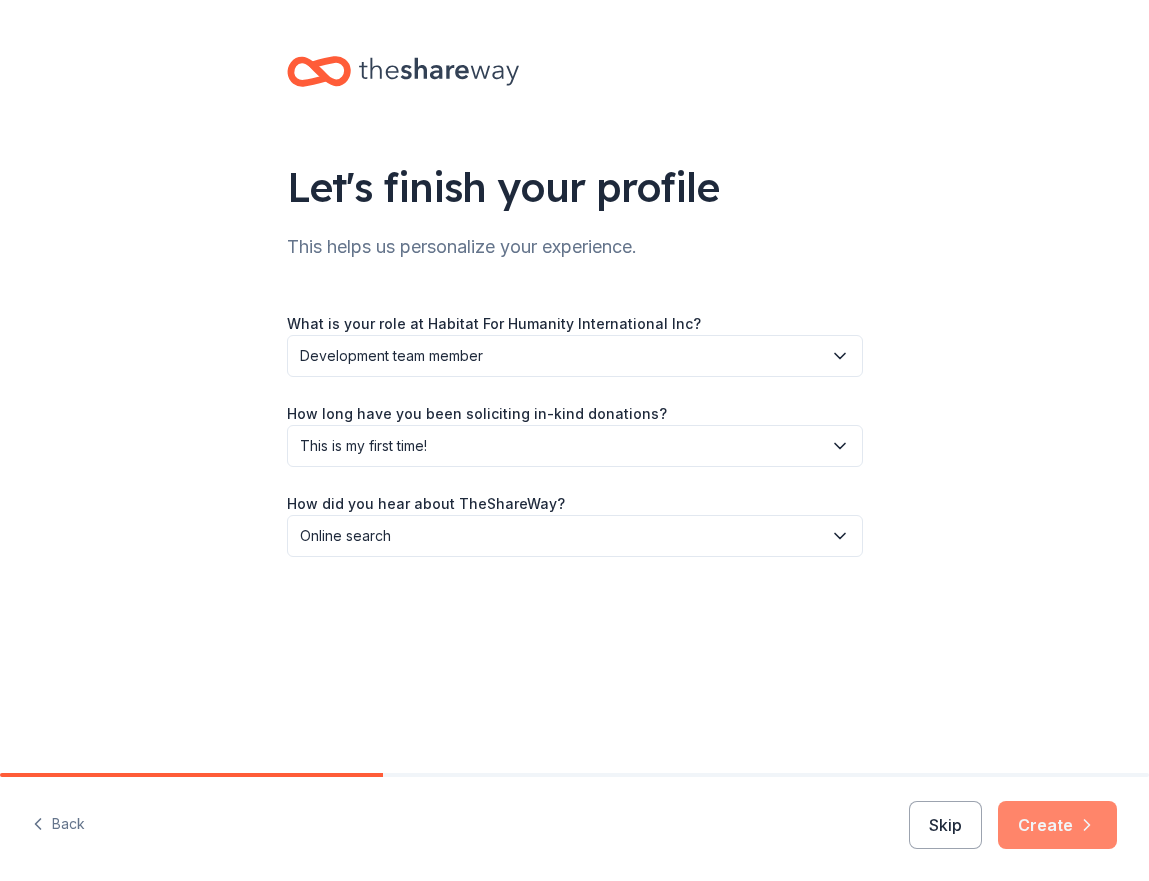 click on "Create" at bounding box center [1057, 825] 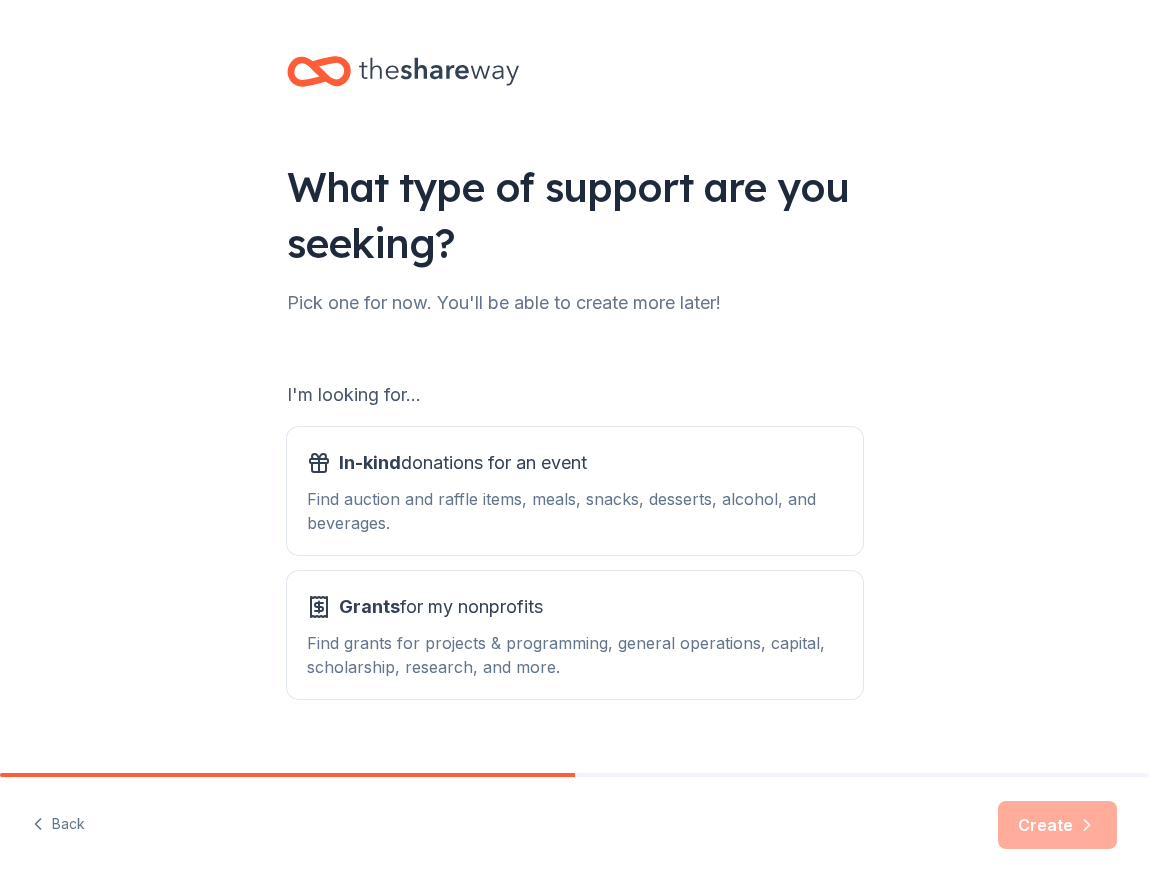 scroll, scrollTop: 34, scrollLeft: 0, axis: vertical 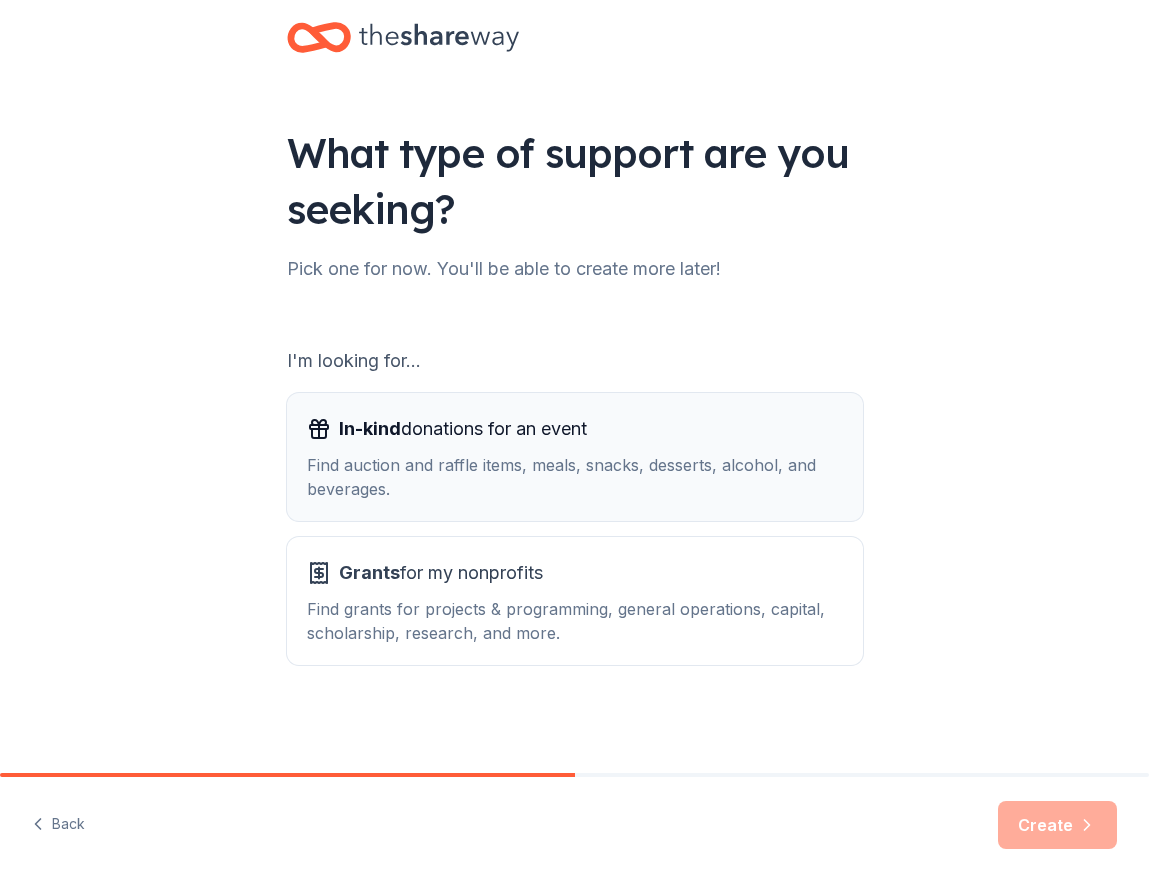 click on "Find auction and raffle items, meals, snacks, desserts, alcohol, and beverages." at bounding box center (575, 477) 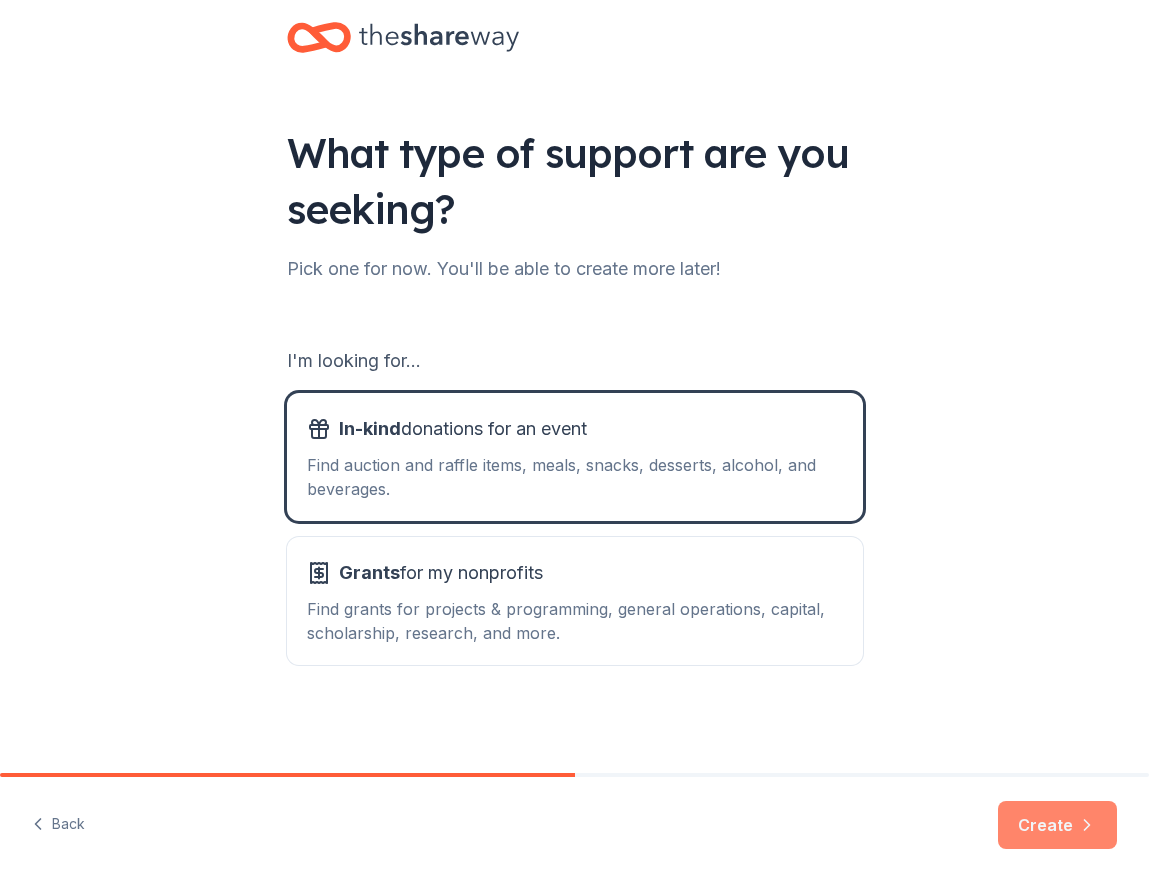 click on "Create" at bounding box center (1057, 825) 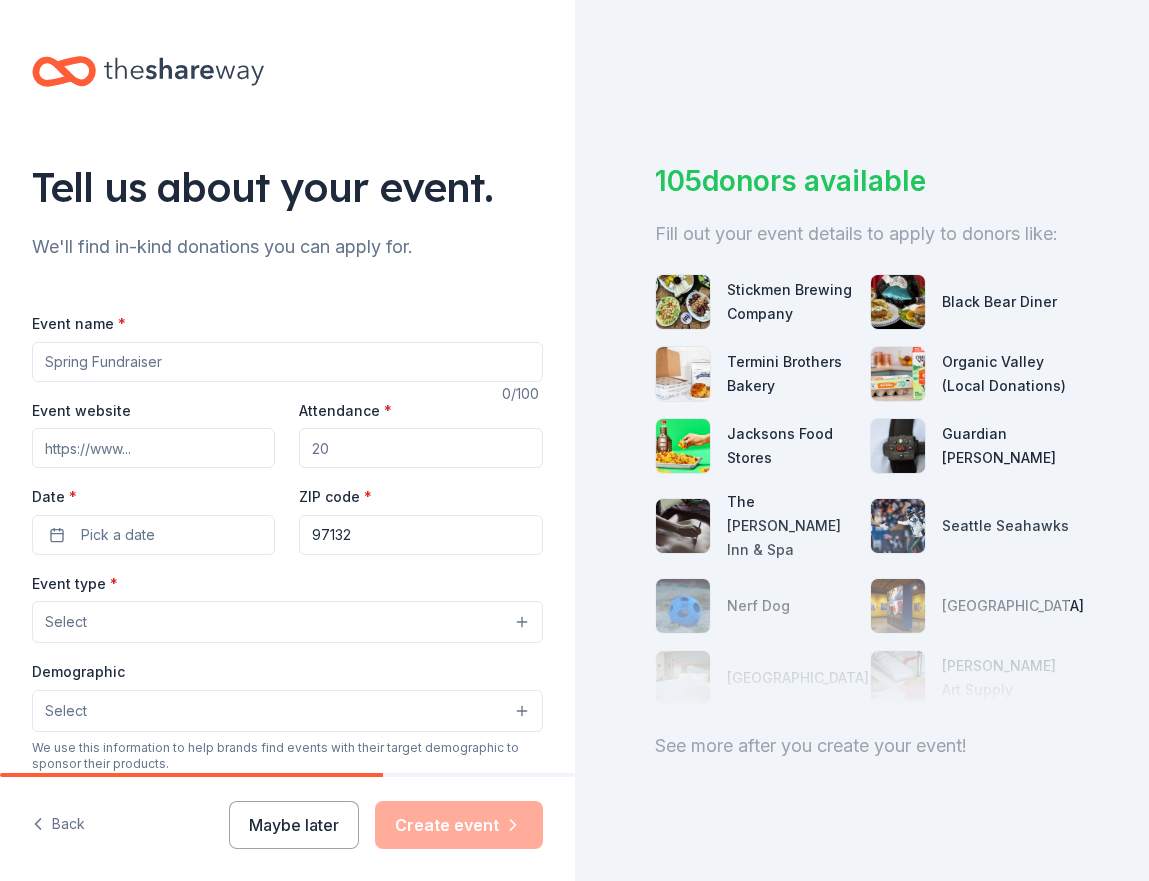 click on "Event name *" at bounding box center (287, 362) 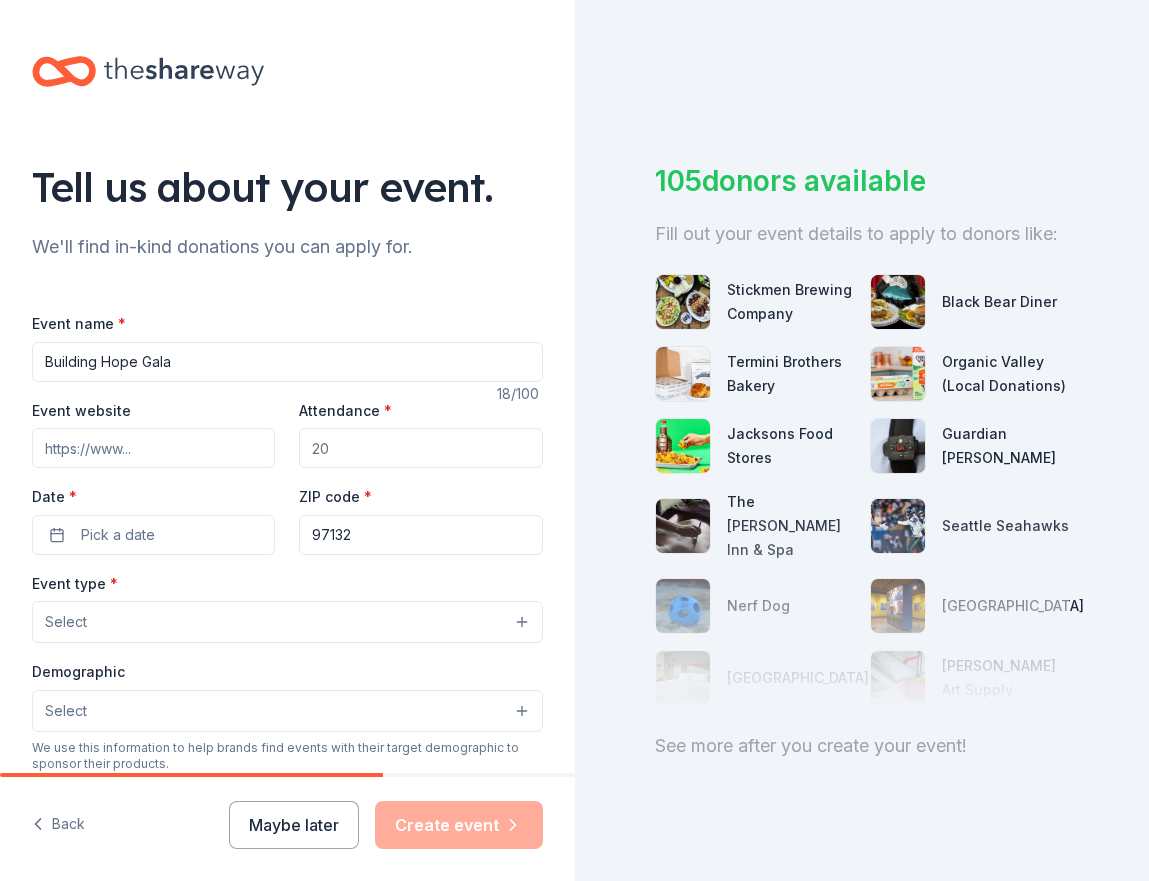 type on "Building Hope Gala" 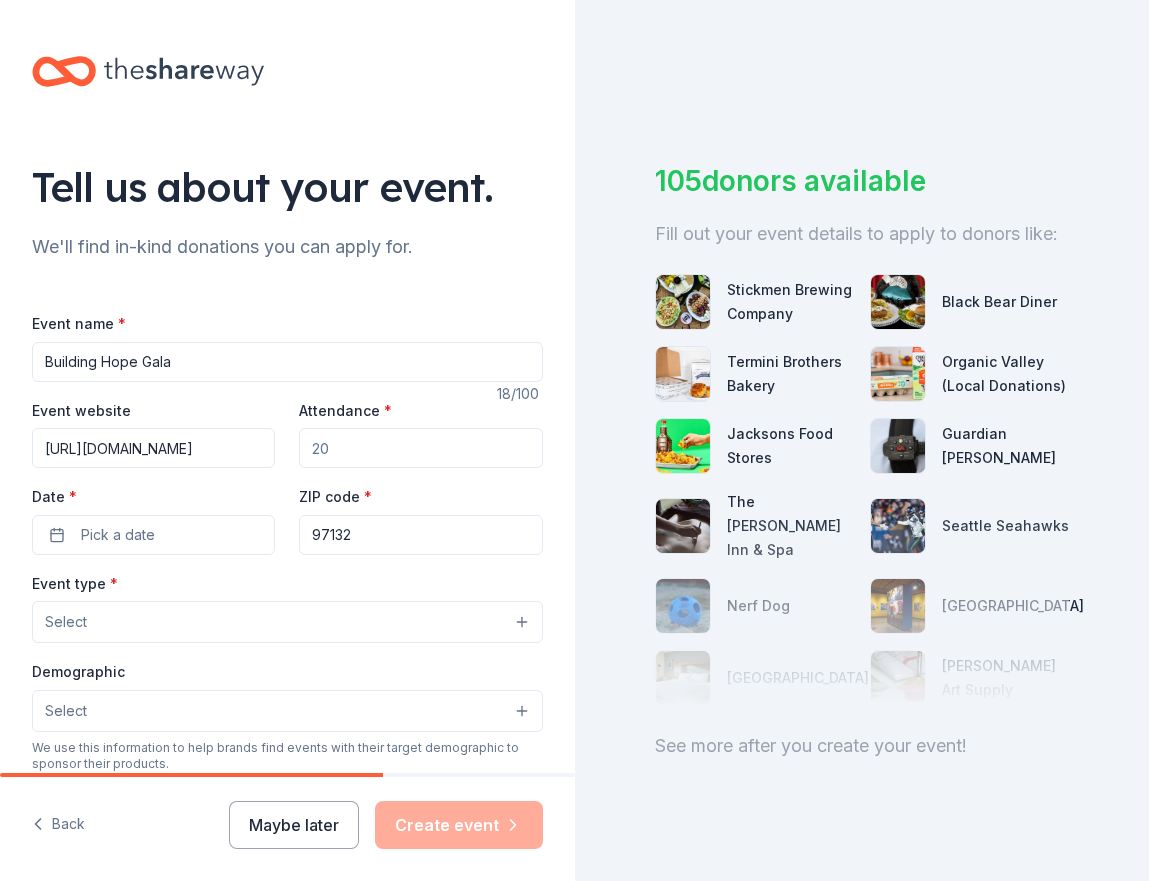 type on "[URL][DOMAIN_NAME]" 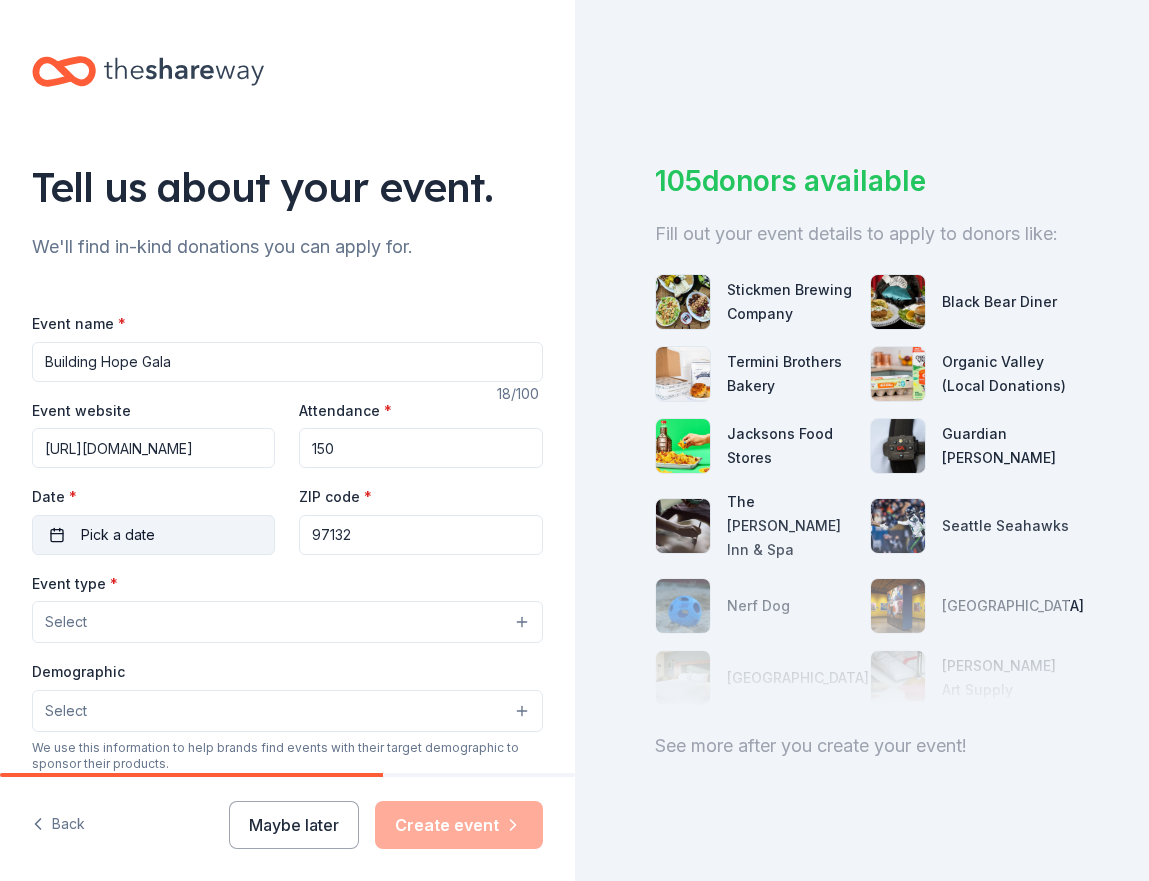type on "150" 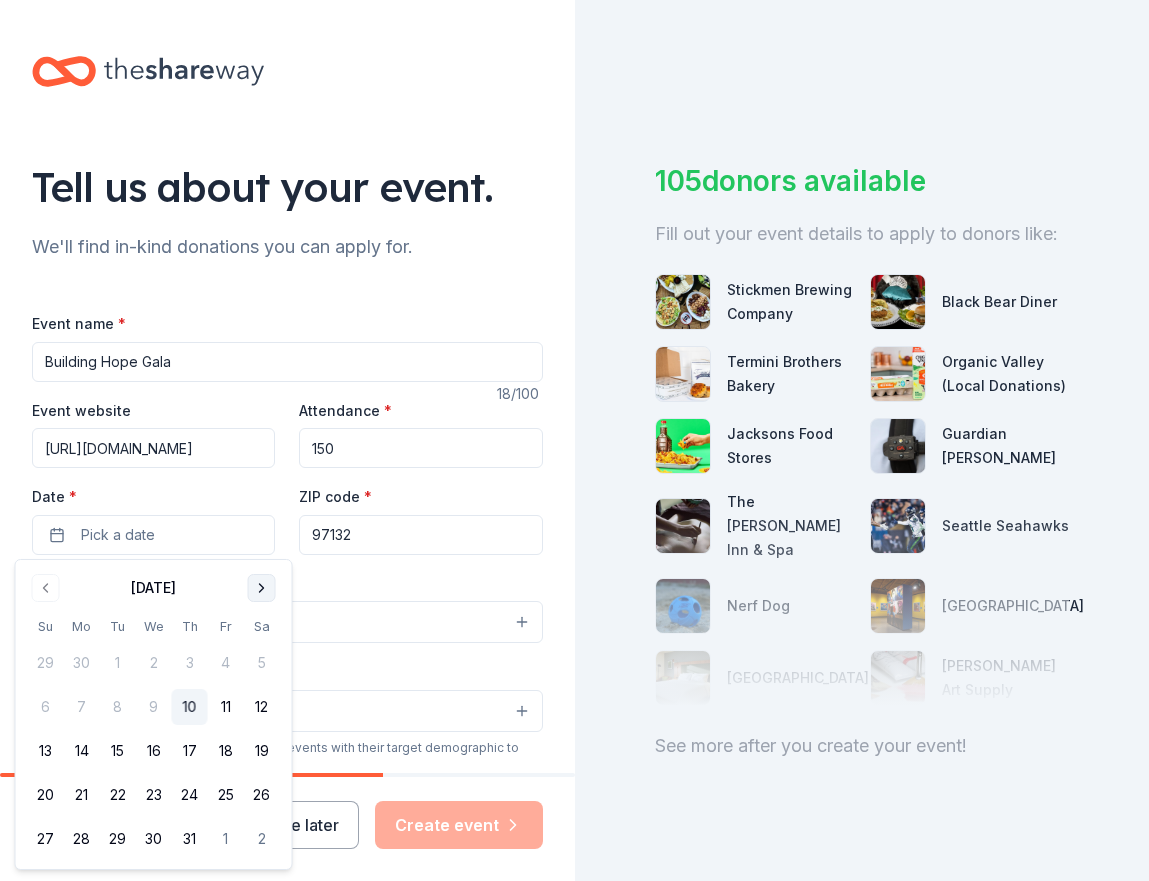 click at bounding box center [262, 588] 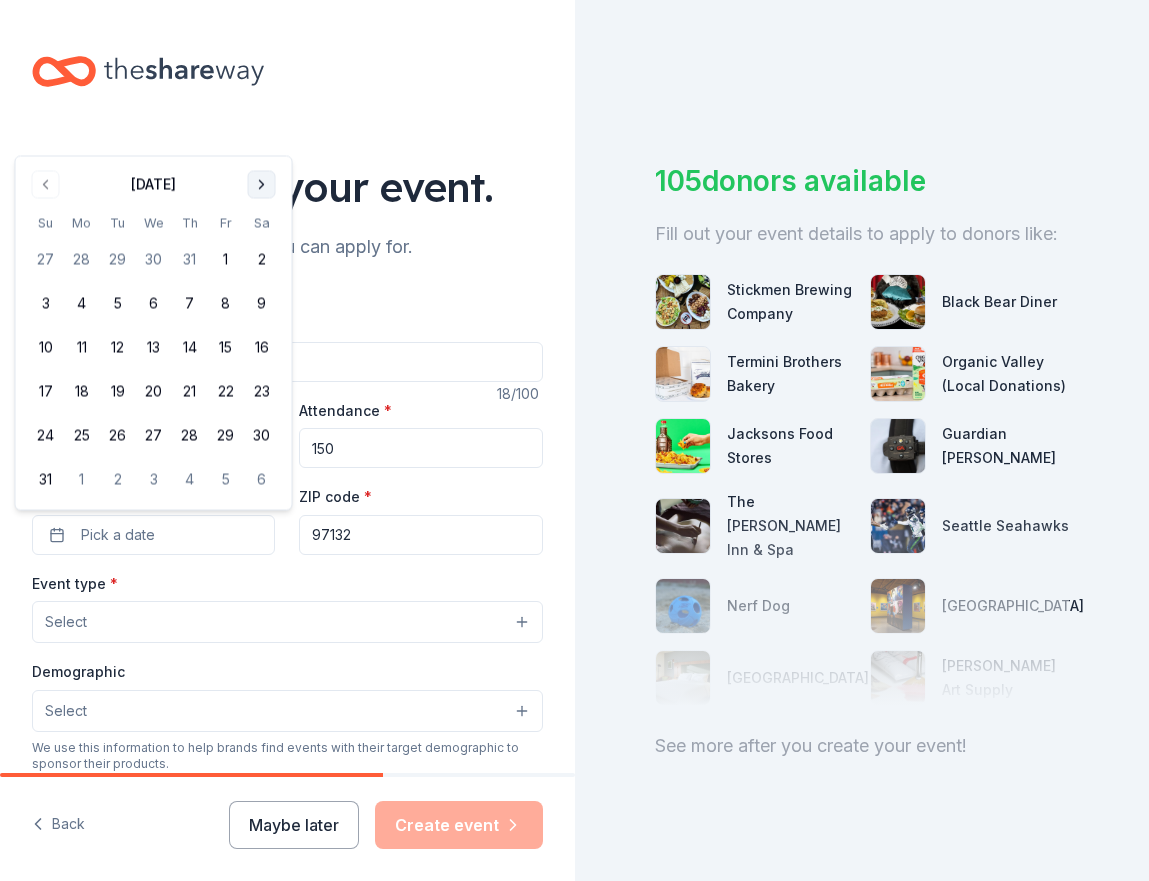 click at bounding box center [262, 185] 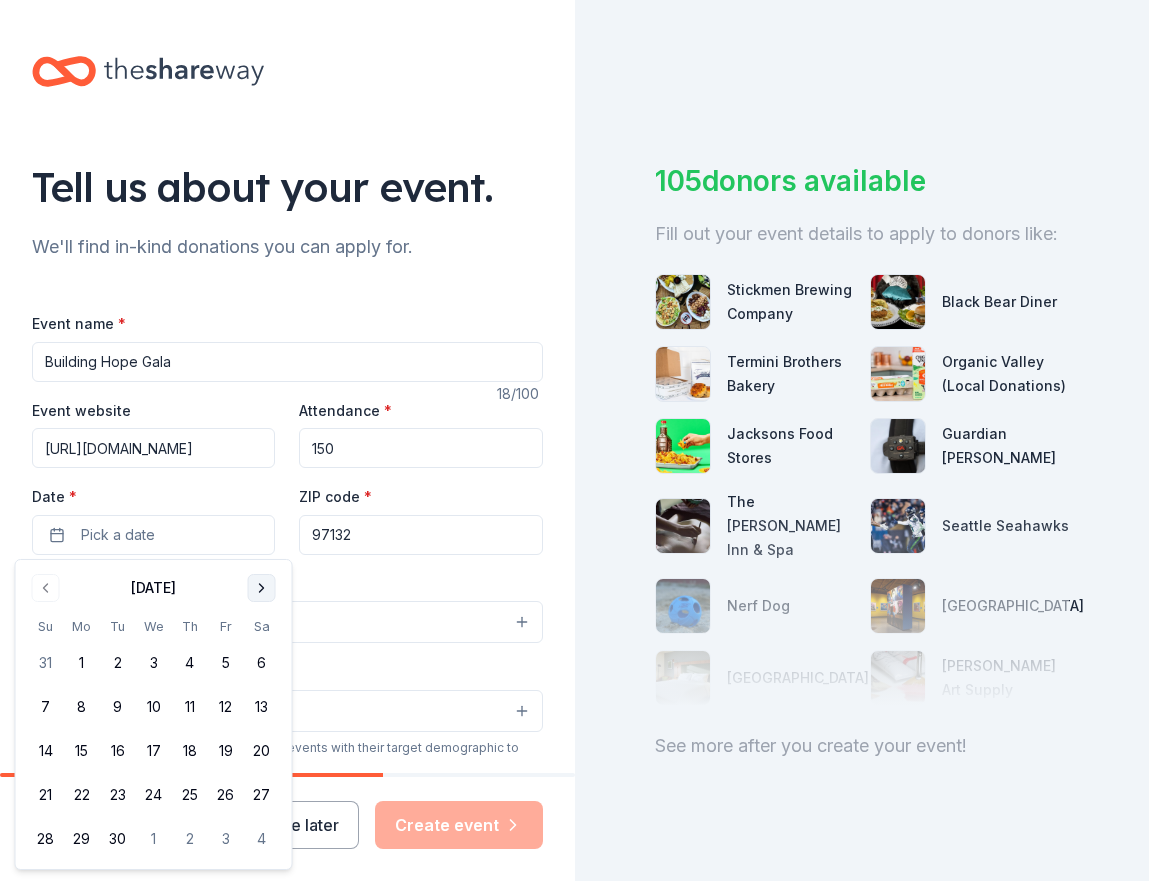 click at bounding box center [262, 588] 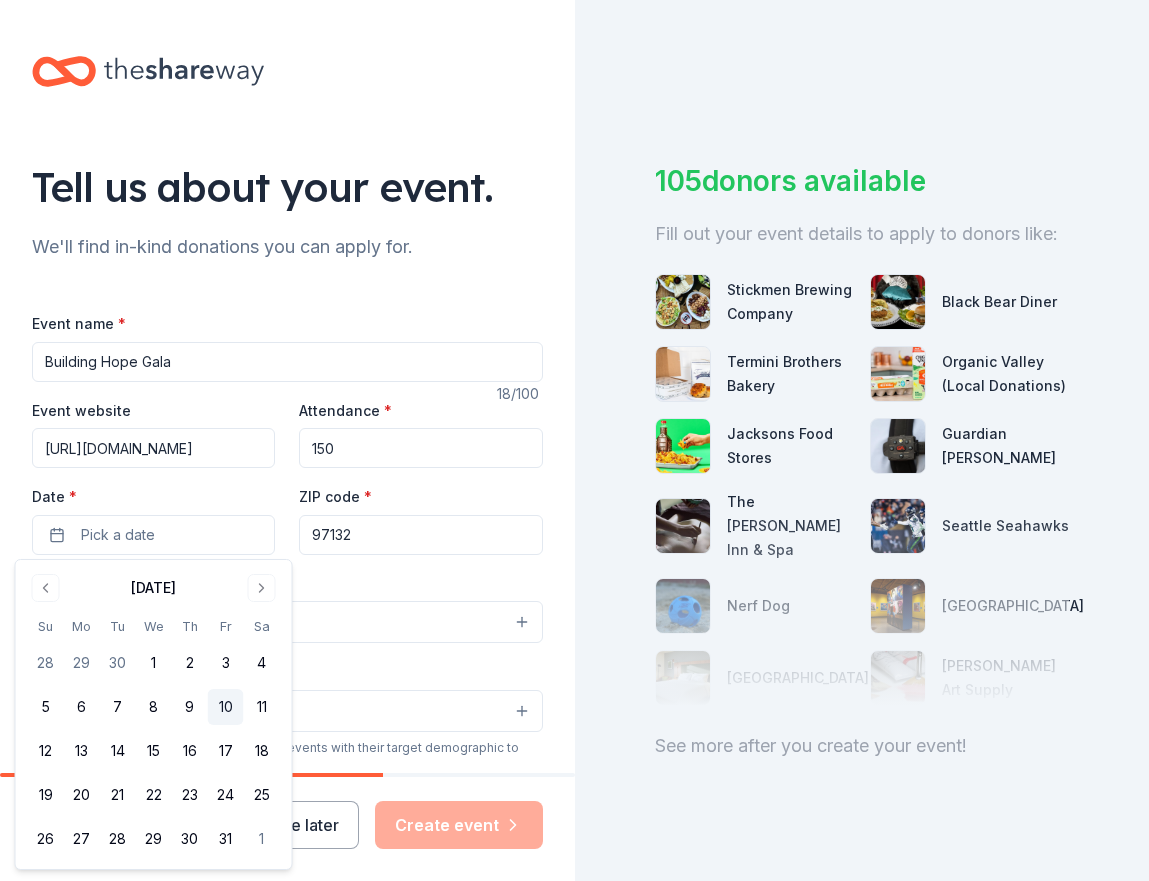 click on "10" at bounding box center (226, 707) 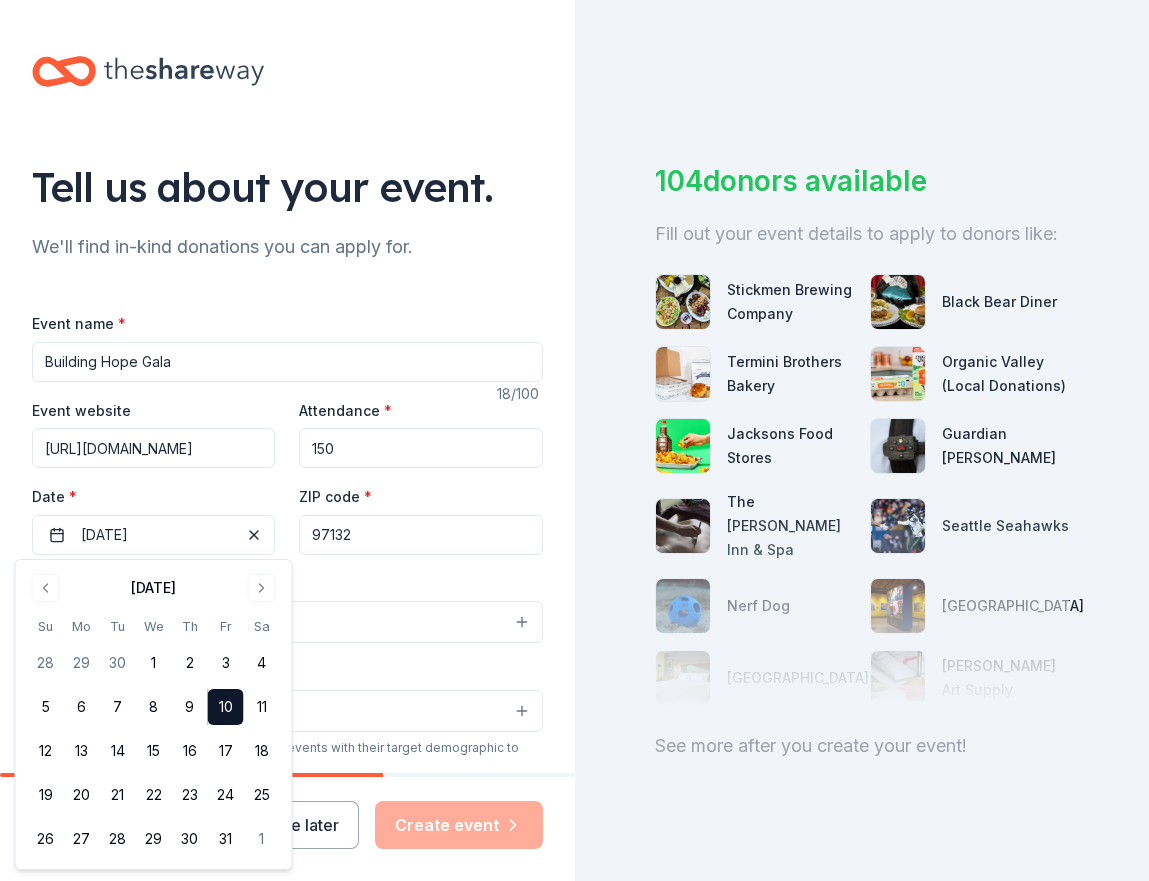 click on "Event type * Select" at bounding box center [287, 607] 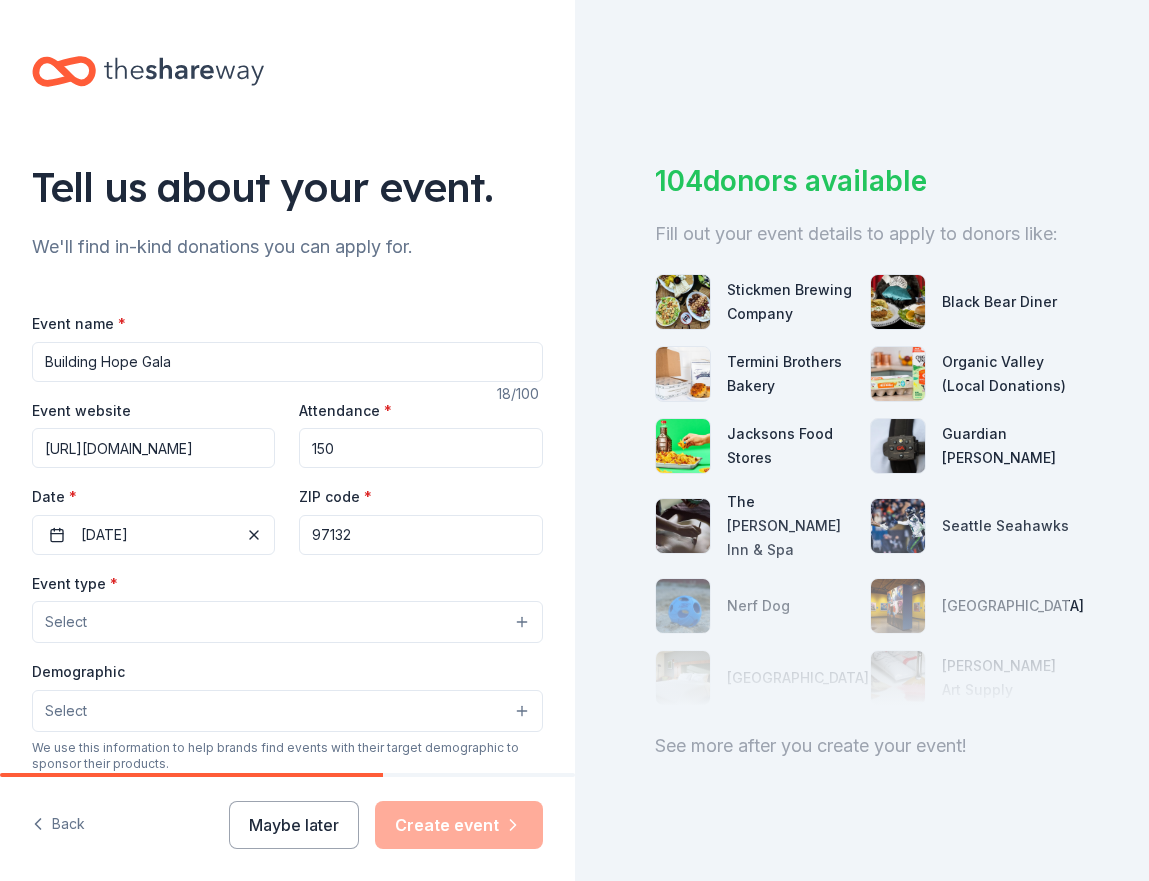click on "97132" at bounding box center [420, 535] 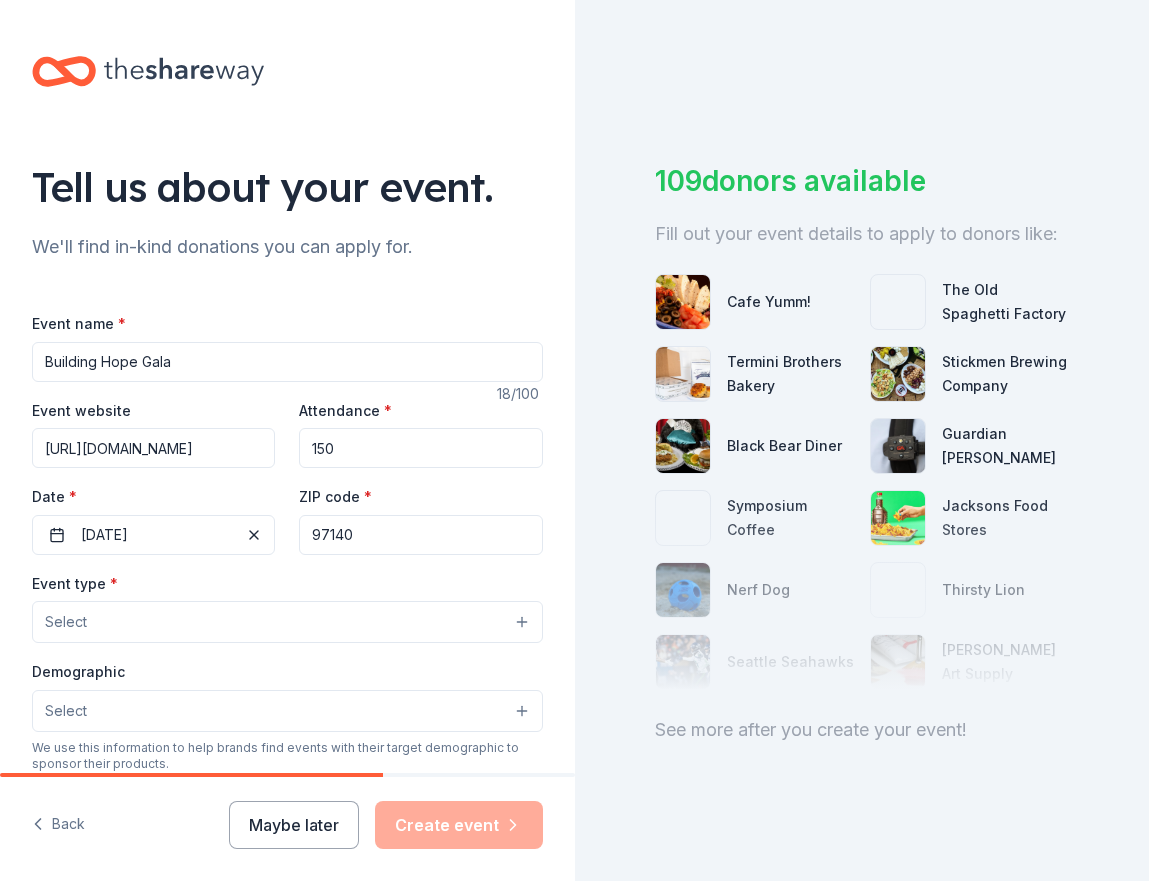 type on "97140" 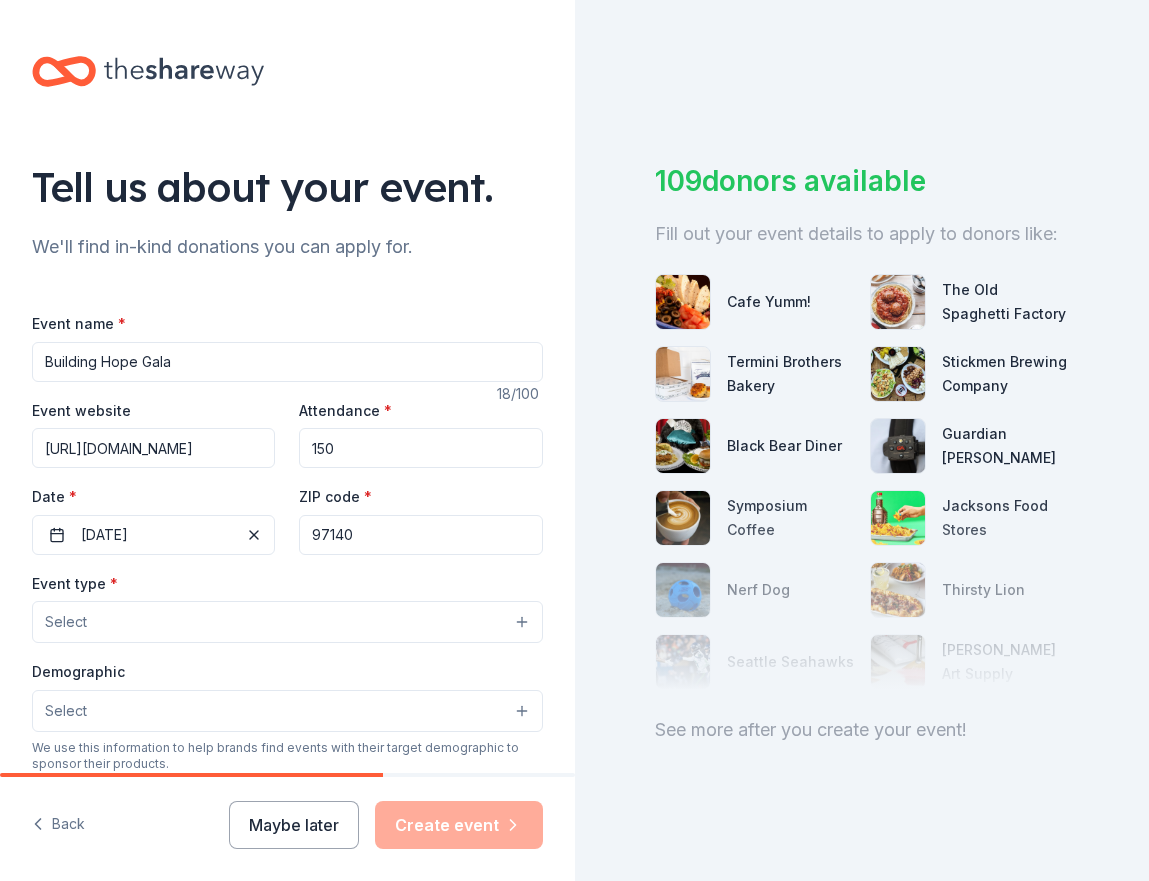 click on "Select" at bounding box center [287, 622] 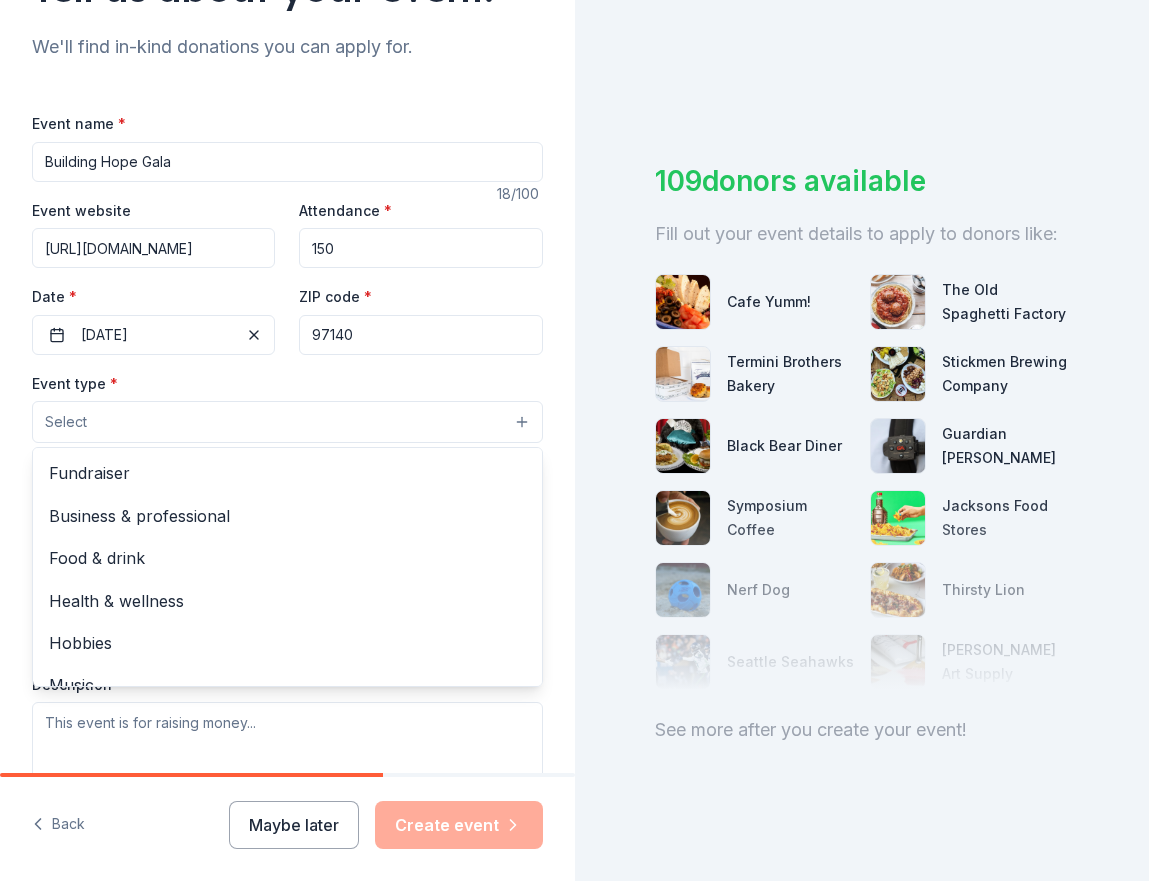 scroll, scrollTop: 201, scrollLeft: 0, axis: vertical 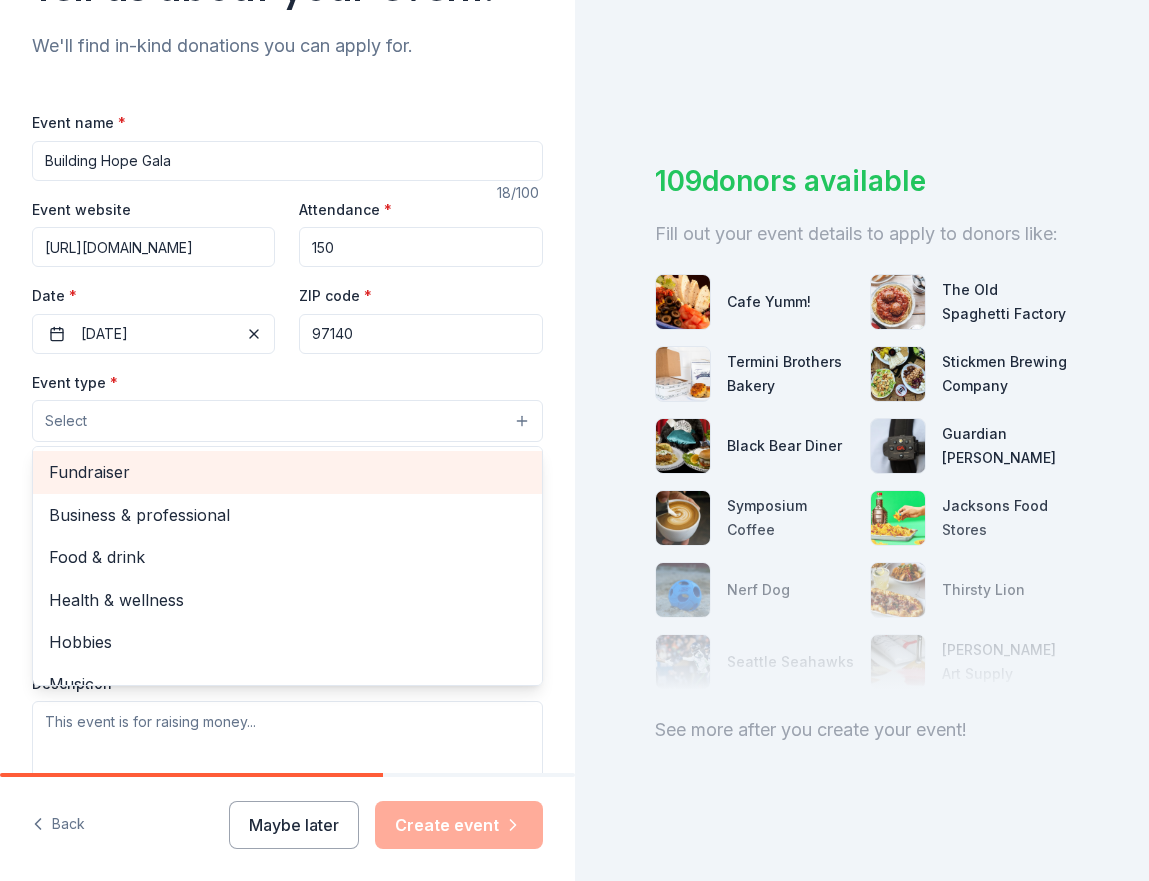 click on "Fundraiser" at bounding box center (287, 472) 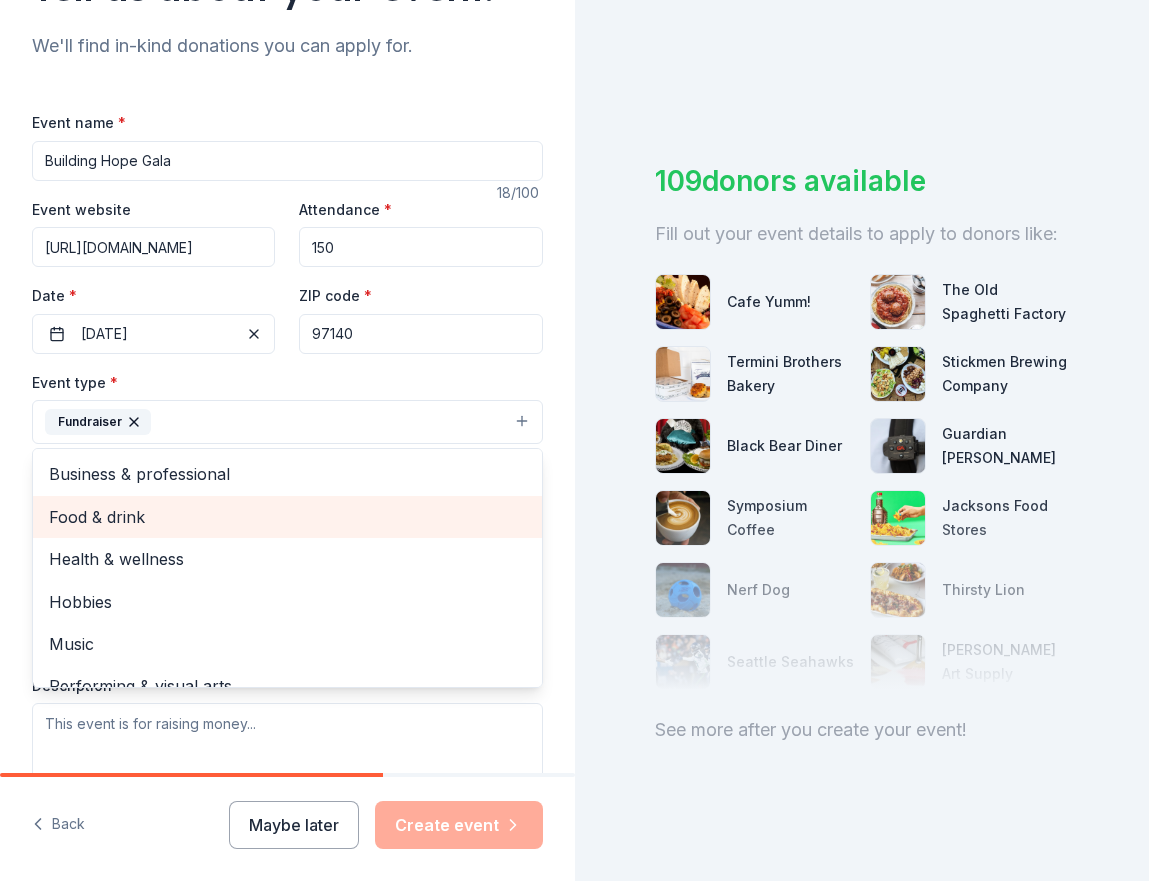 scroll, scrollTop: 24, scrollLeft: 0, axis: vertical 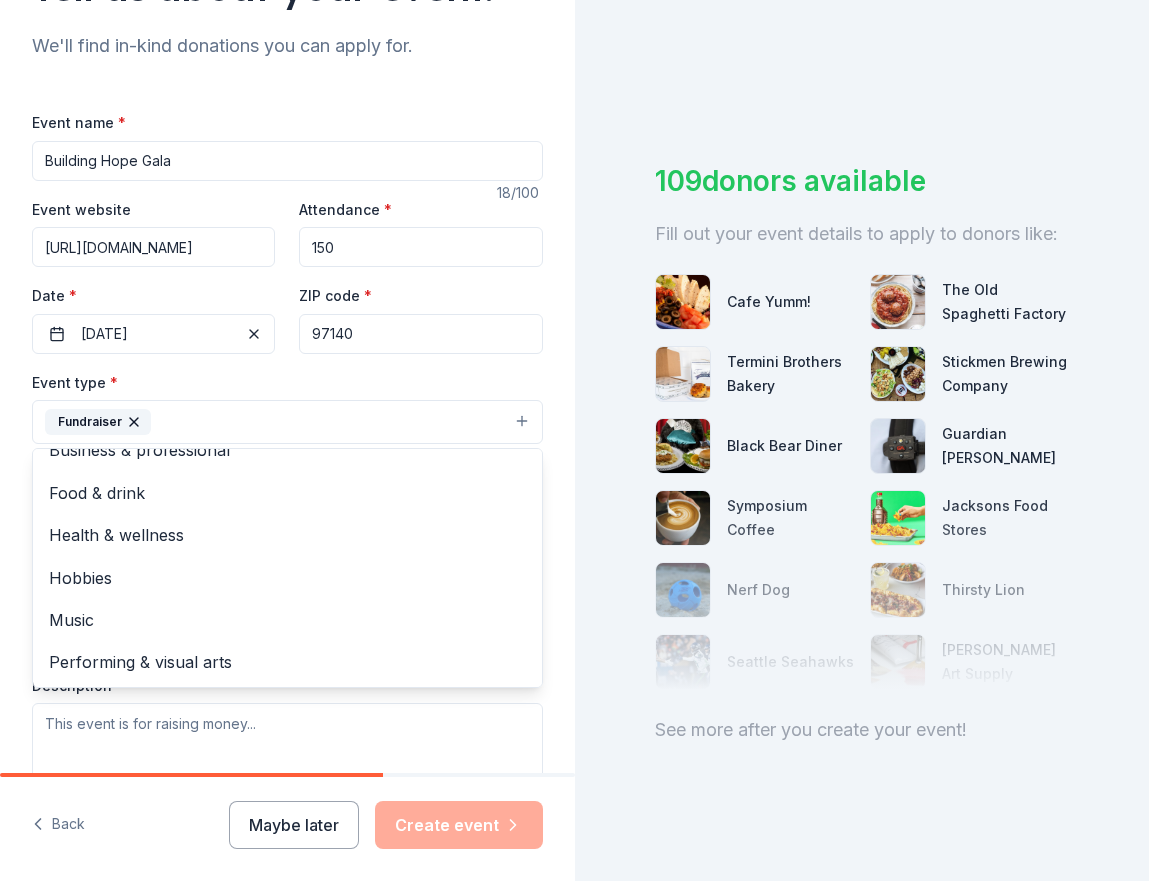 click on "Tell us about your event. We'll find in-kind donations you can apply for. Event name * Building Hope Gala 18 /100 Event website [URL][DOMAIN_NAME] Attendance * 150 Date * [DATE] ZIP code * 97140 Event type * Fundraiser Business & professional Food & drink Health & wellness Hobbies Music Performing & visual arts Demographic Select We use this information to help brands find events with their target demographic to sponsor their products. Mailing address Apt/unit Description What are you looking for? * Auction & raffle Meals Snacks Desserts Alcohol Beverages Send me reminders Email me reminders of donor application deadlines Recurring event Back Maybe later Create event 109  donors available Fill out your event details to apply to donors like: Cafe Yumm! The Old Spaghetti Factory Termini Brothers Bakery Stickmen Brewing Company Black Bear Diner Guardian Angel Device Symposium Coffee Jacksons Food Stores Nerf Dog Thirsty Lion  Seattle Seahawks [PERSON_NAME] Art Supply See more after you create your event!" at bounding box center (574, 440) 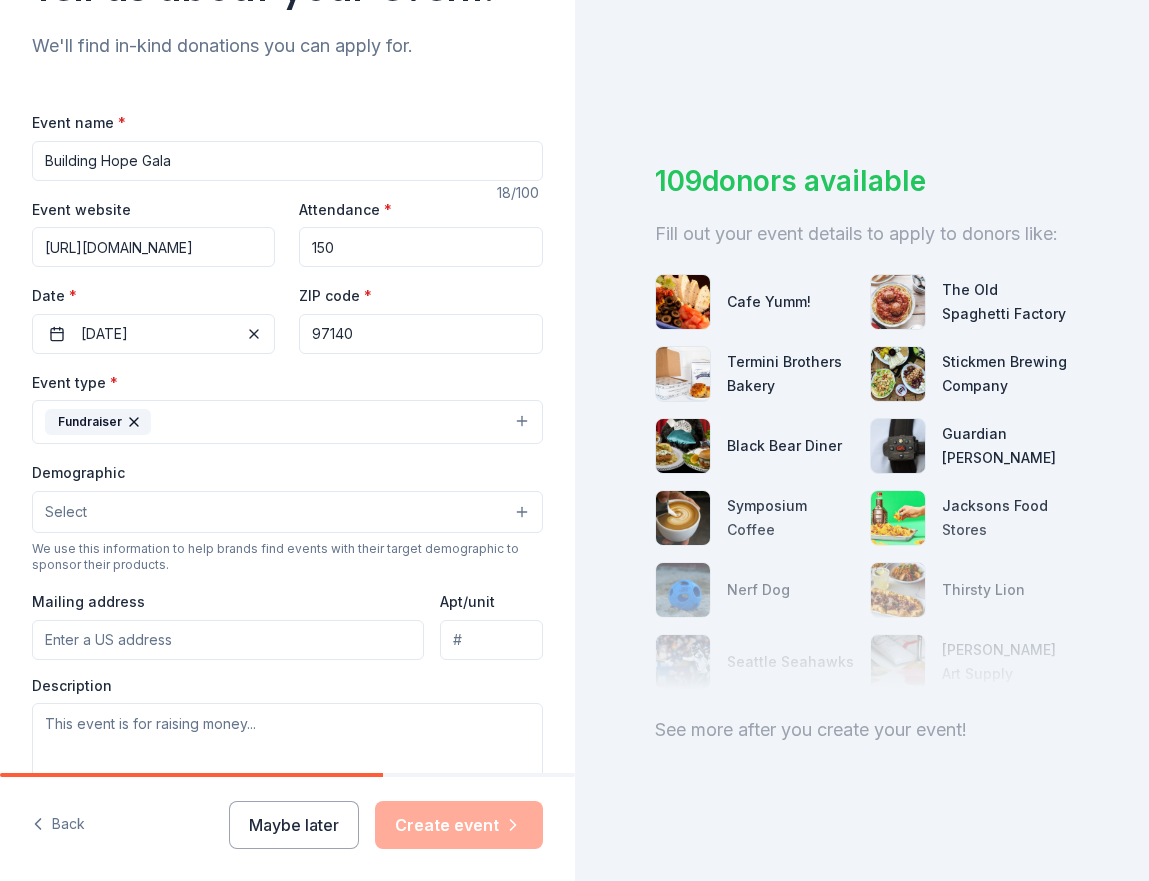 click on "Select" at bounding box center [287, 512] 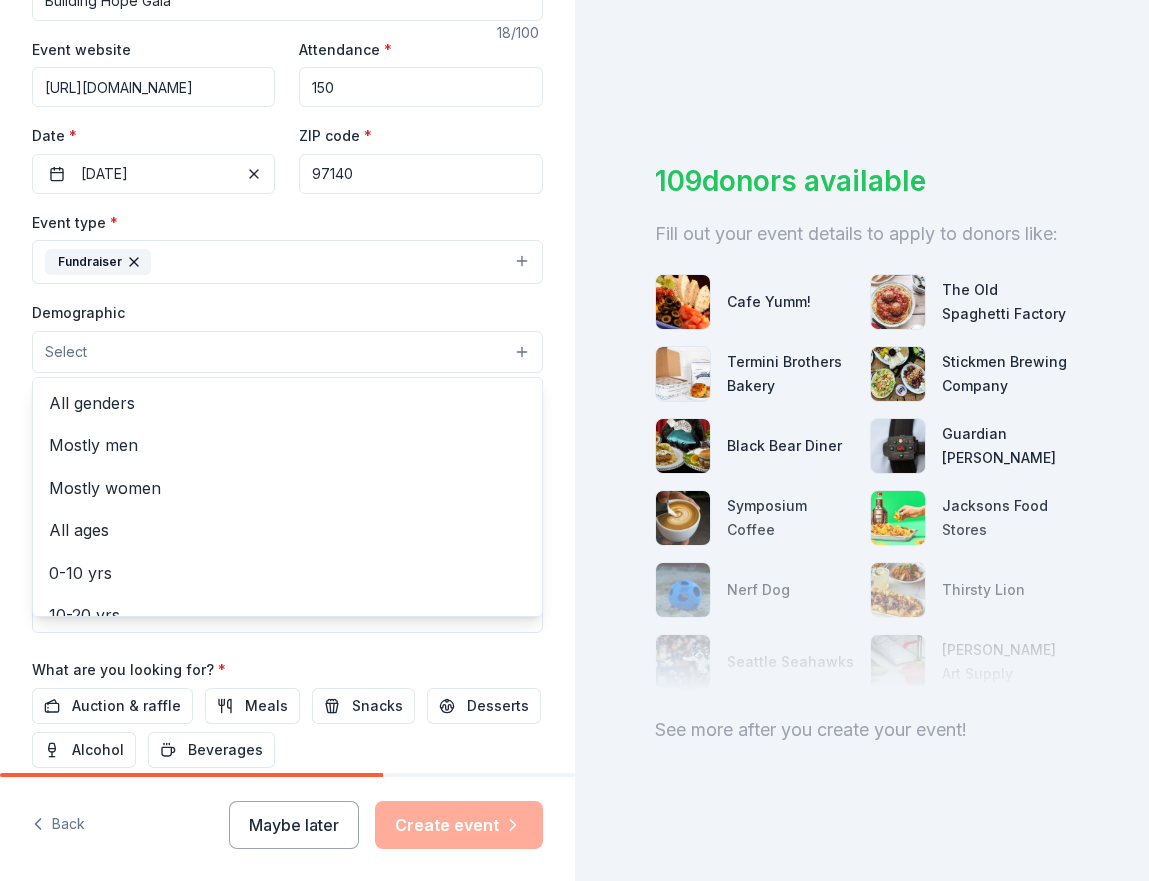 scroll, scrollTop: 366, scrollLeft: 0, axis: vertical 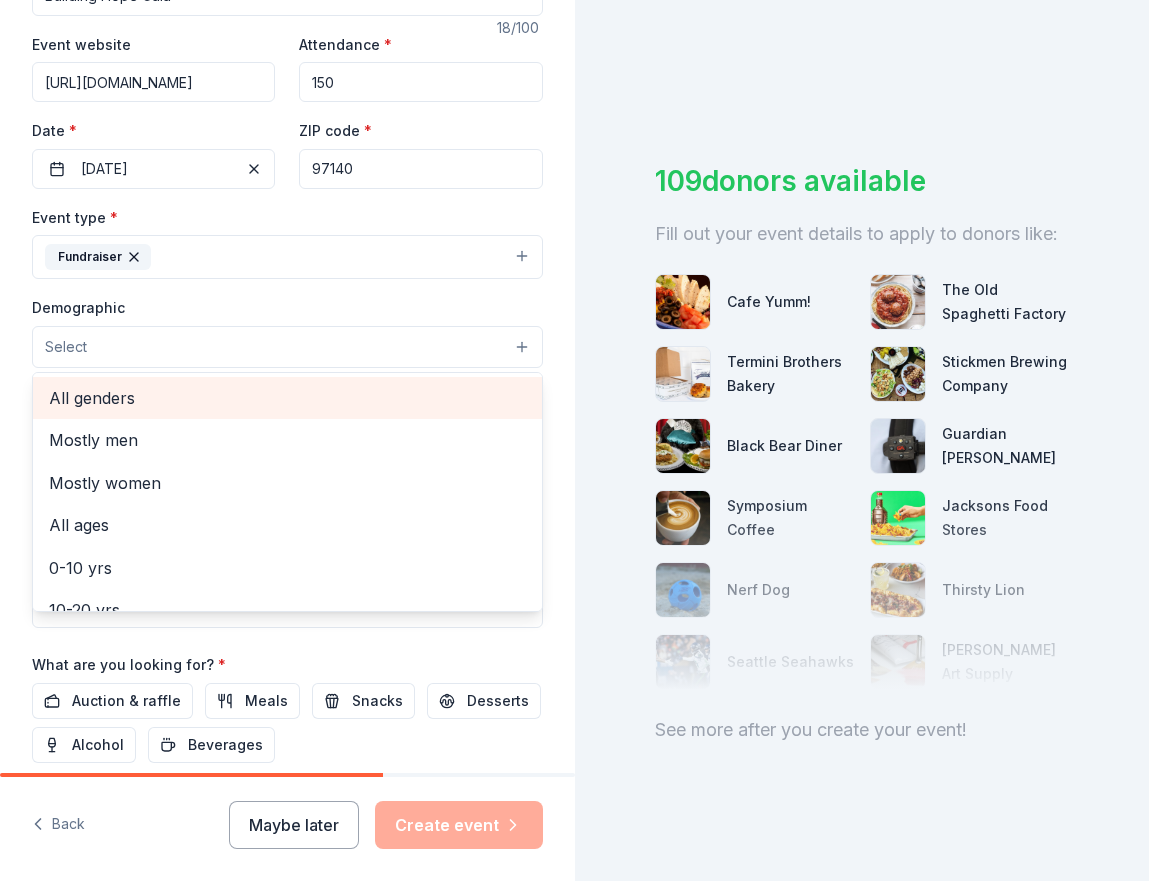 click on "All genders" at bounding box center (287, 398) 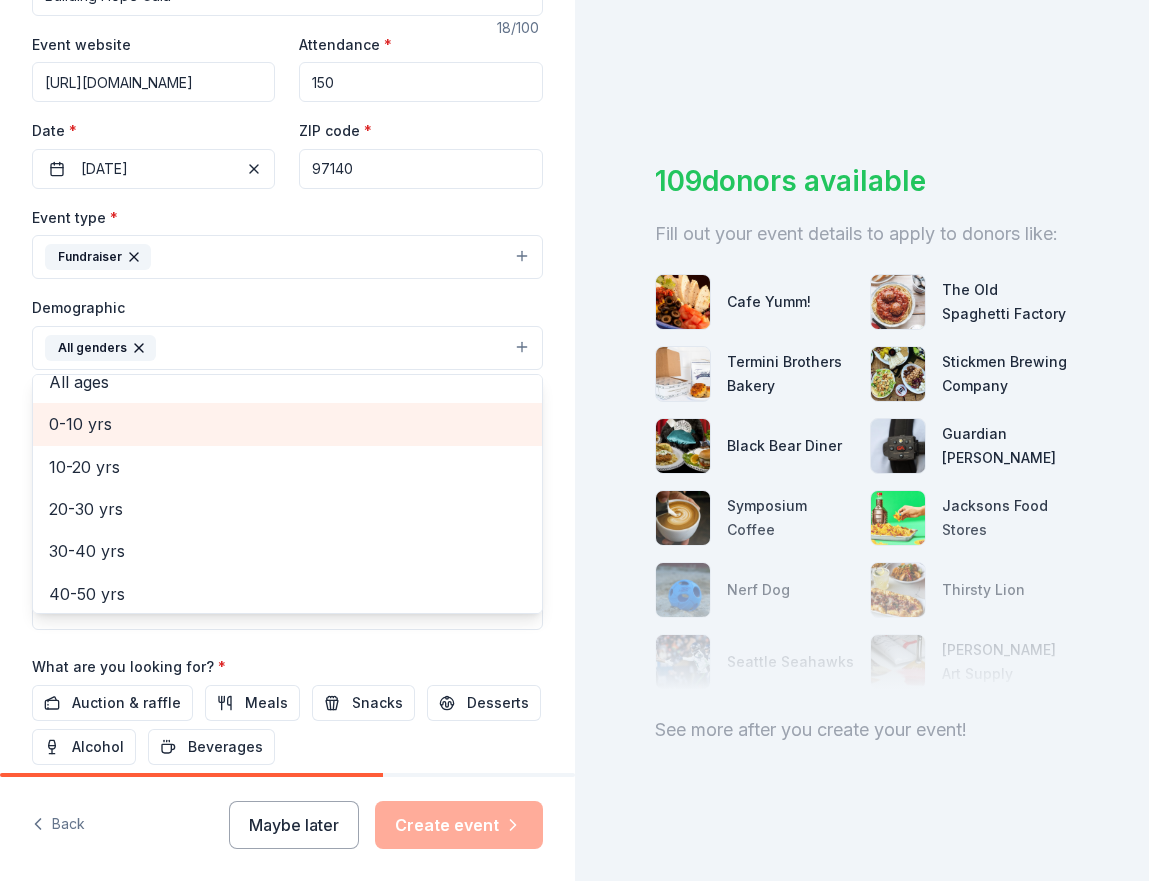 scroll, scrollTop: 113, scrollLeft: 0, axis: vertical 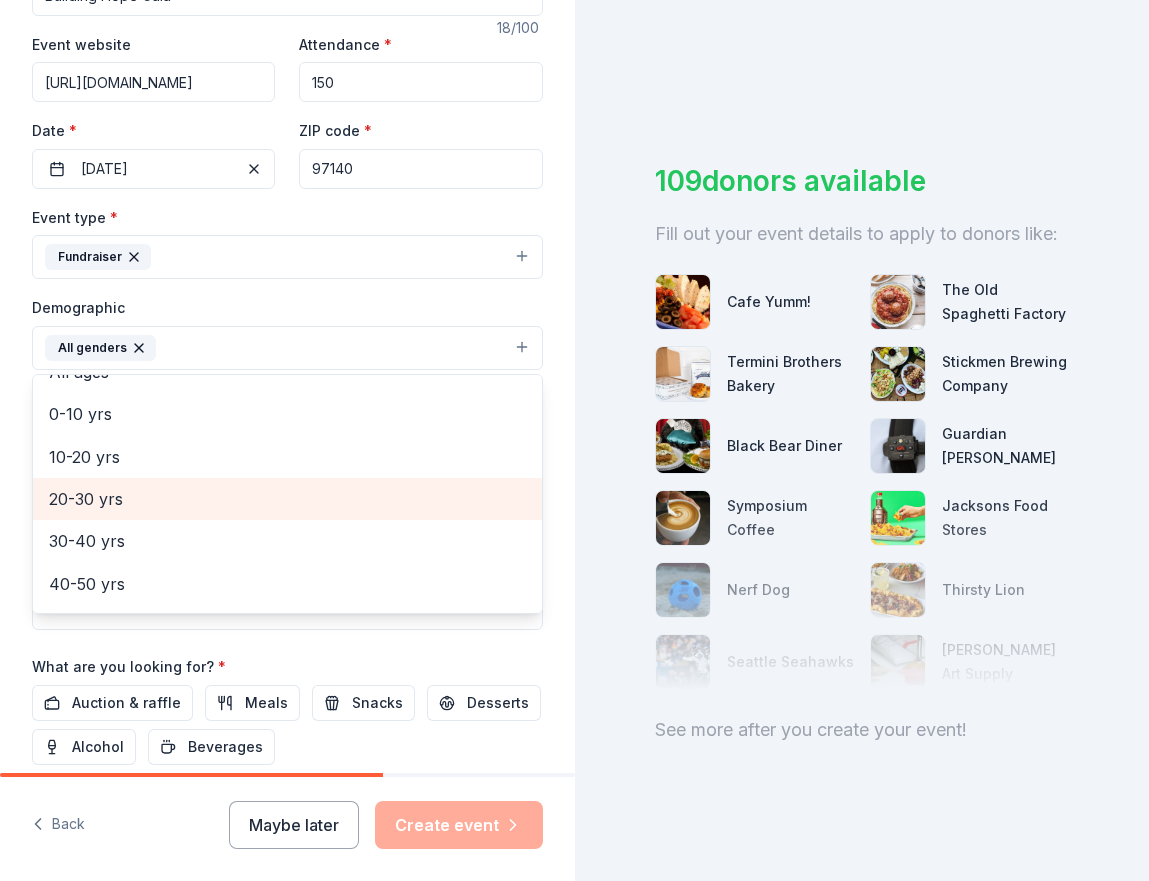 click on "20-30 yrs" at bounding box center [287, 499] 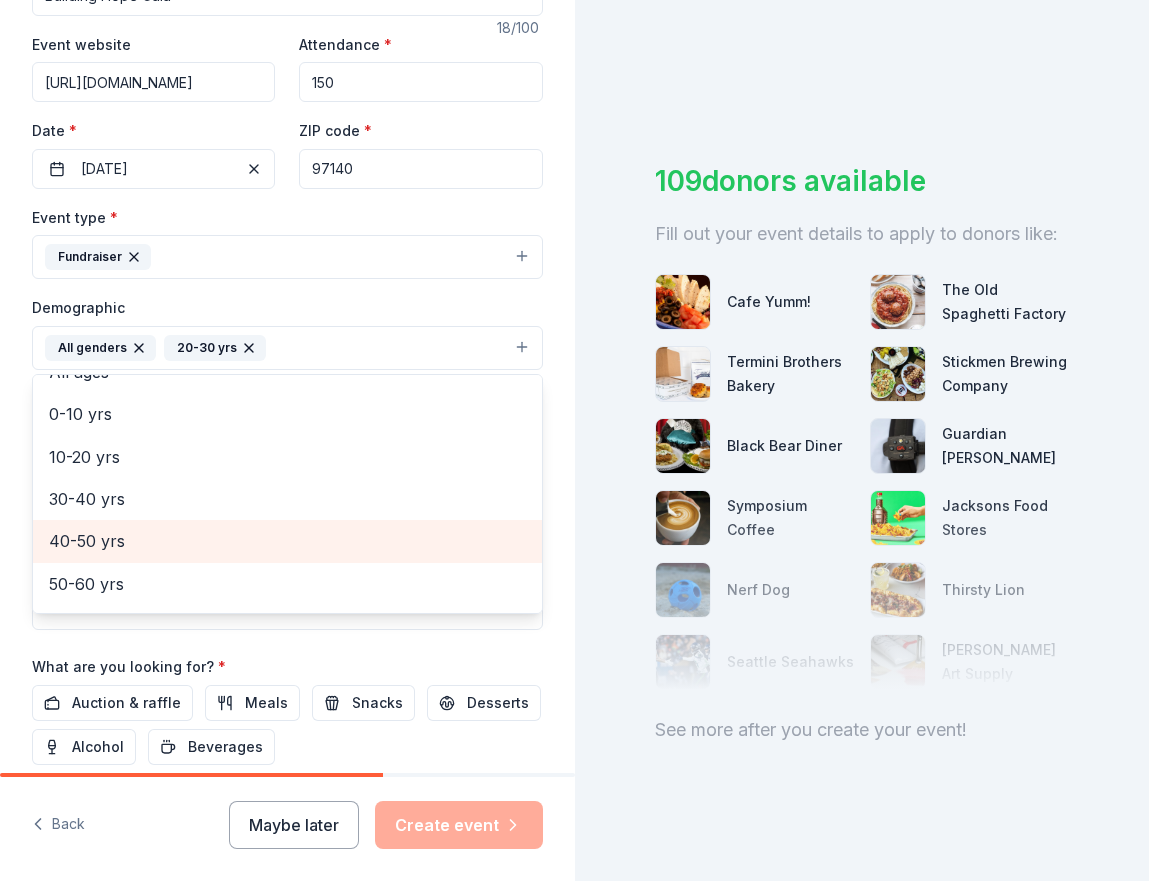 click on "40-50 yrs" at bounding box center (287, 541) 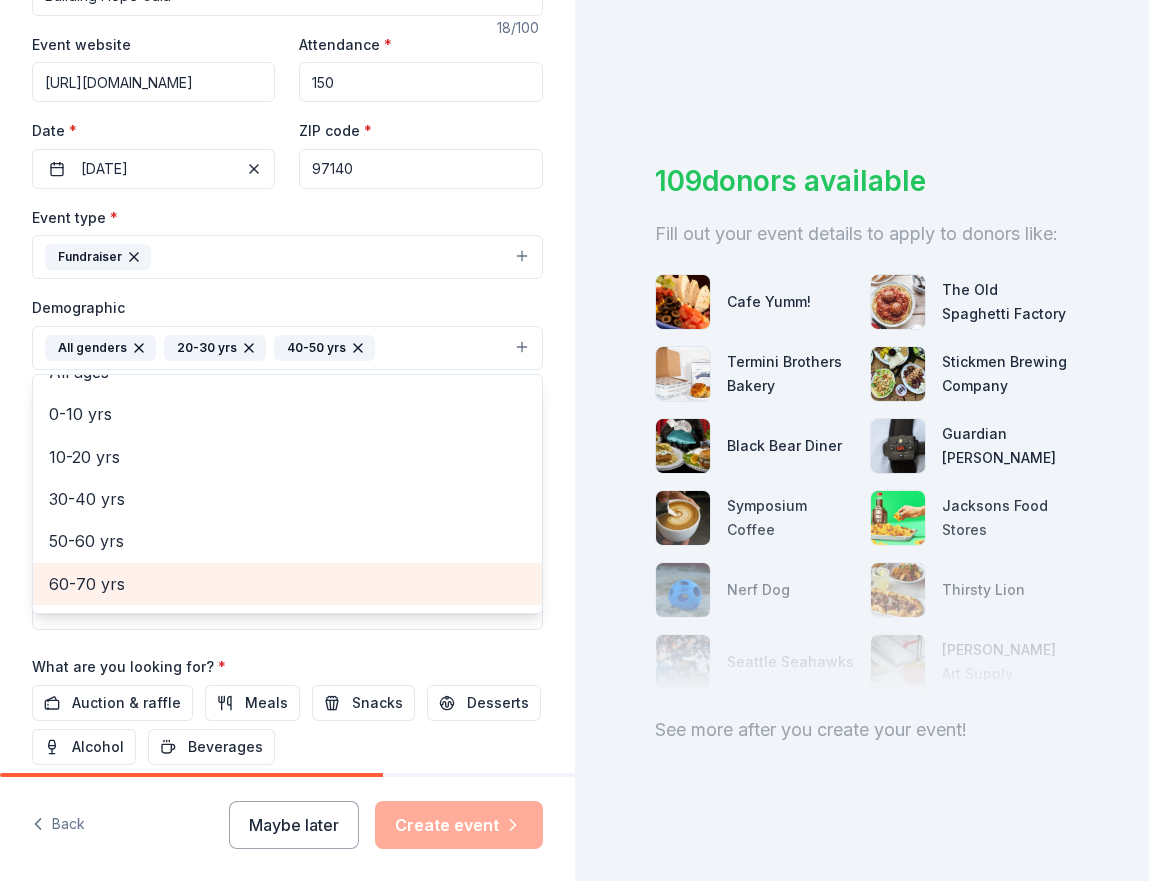 click on "60-70 yrs" at bounding box center (287, 584) 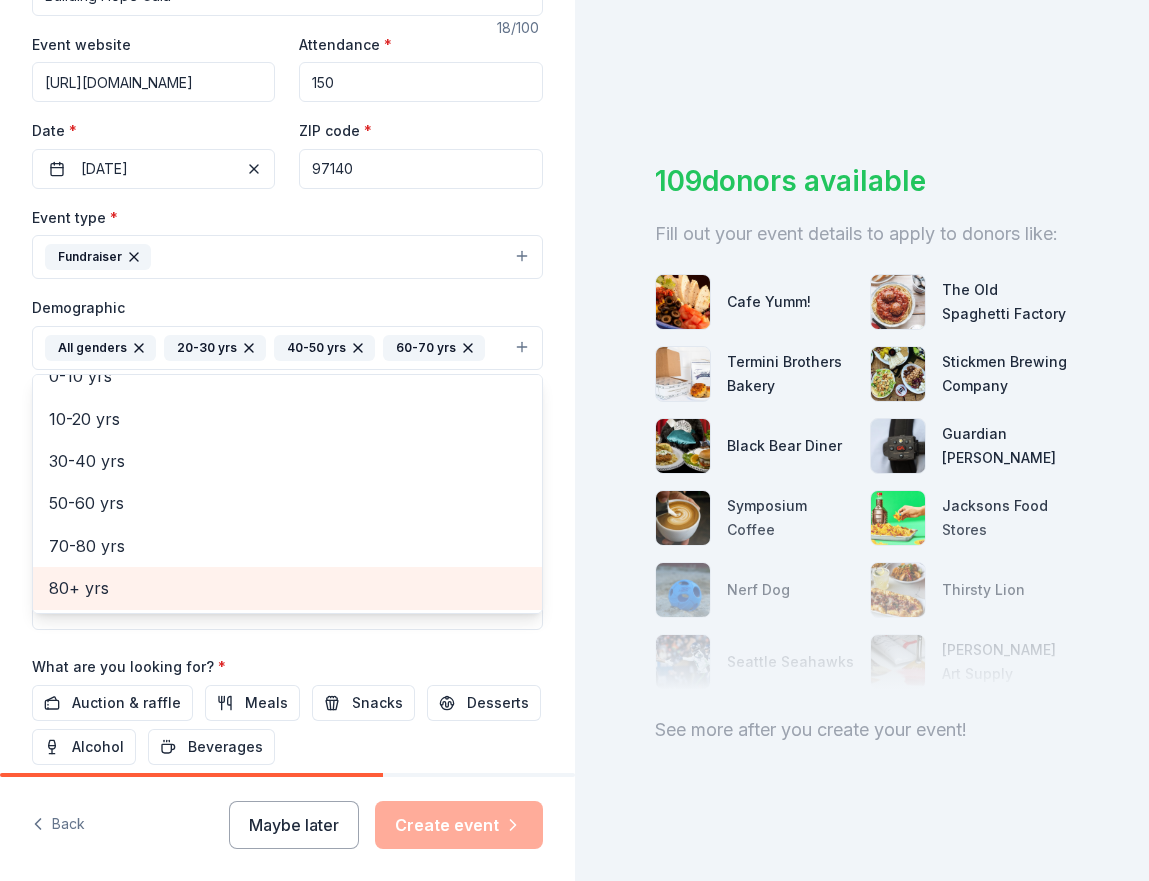 click on "80+ yrs" at bounding box center (287, 588) 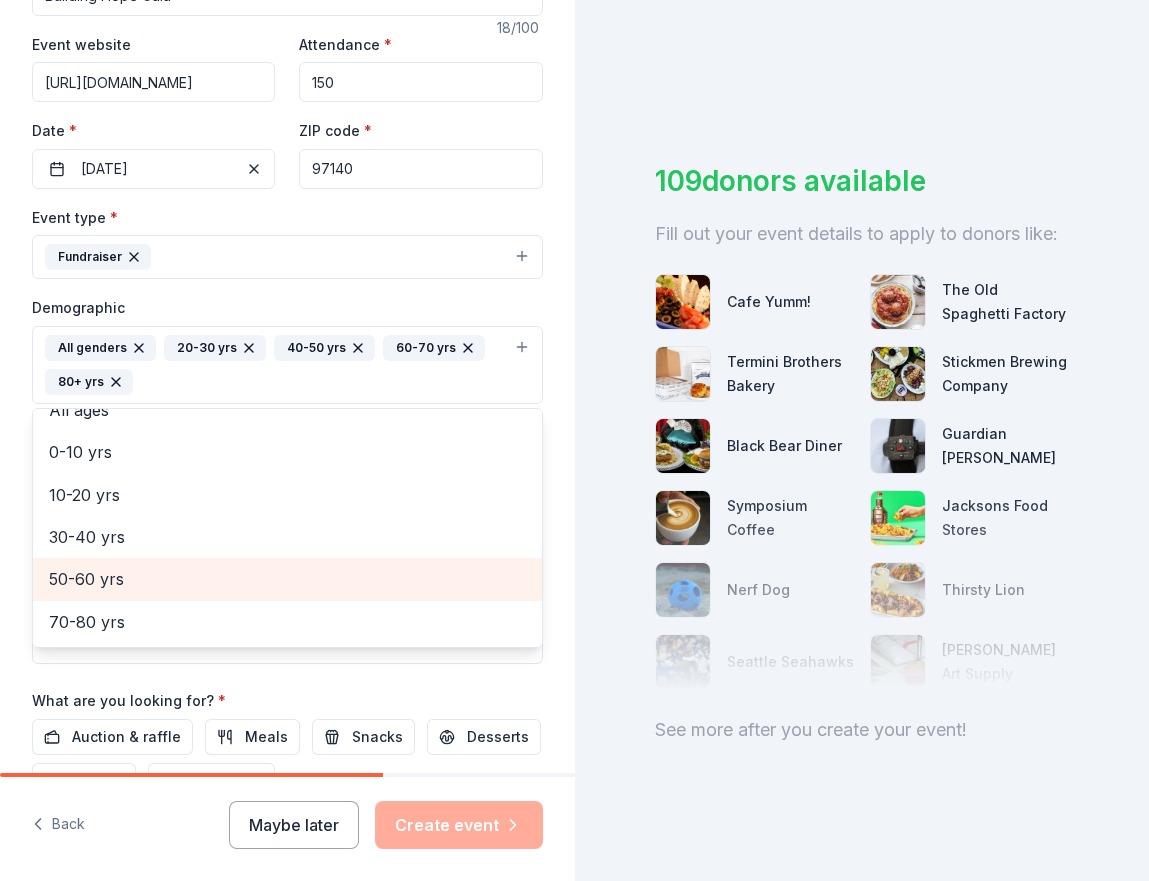 scroll, scrollTop: 109, scrollLeft: 0, axis: vertical 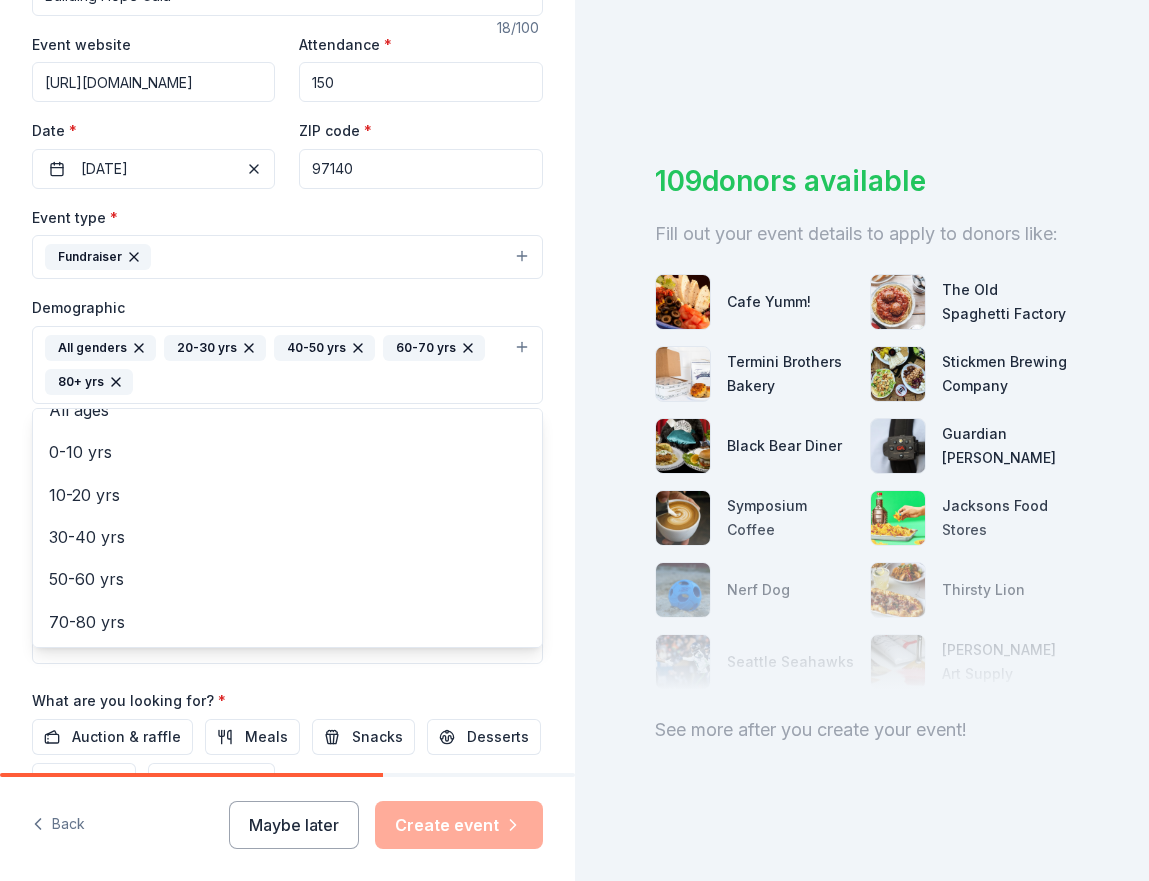 click on "Tell us about your event. We'll find in-kind donations you can apply for. Event name * Building Hope Gala 18 /100 Event website [URL][DOMAIN_NAME] Attendance * 150 Date * [DATE] ZIP code * 97140 Event type * Fundraiser Demographic All genders 20-30 yrs 40-50 yrs 60-70 yrs 80+ yrs Mostly men Mostly women All ages [DEMOGRAPHIC_DATA] yrs 10-20 yrs 30-40 yrs 50-60 yrs 70-80 yrs We use this information to help brands find events with their target demographic to sponsor their products. Mailing address Apt/unit Description What are you looking for? * Auction & raffle Meals Snacks Desserts Alcohol Beverages Send me reminders Email me reminders of donor application deadlines Recurring event Back Maybe later Create event 109  donors available Fill out your event details to apply to donors like: Cafe Yumm! The Old Spaghetti Factory Termini Brothers Bakery Stickmen Brewing Company Black Bear Diner Guardian Angel Device Symposium Coffee Jacksons Food Stores Nerf Dog Thirsty Lion  Seattle Seahawks [PERSON_NAME] Art Supply" at bounding box center [574, 440] 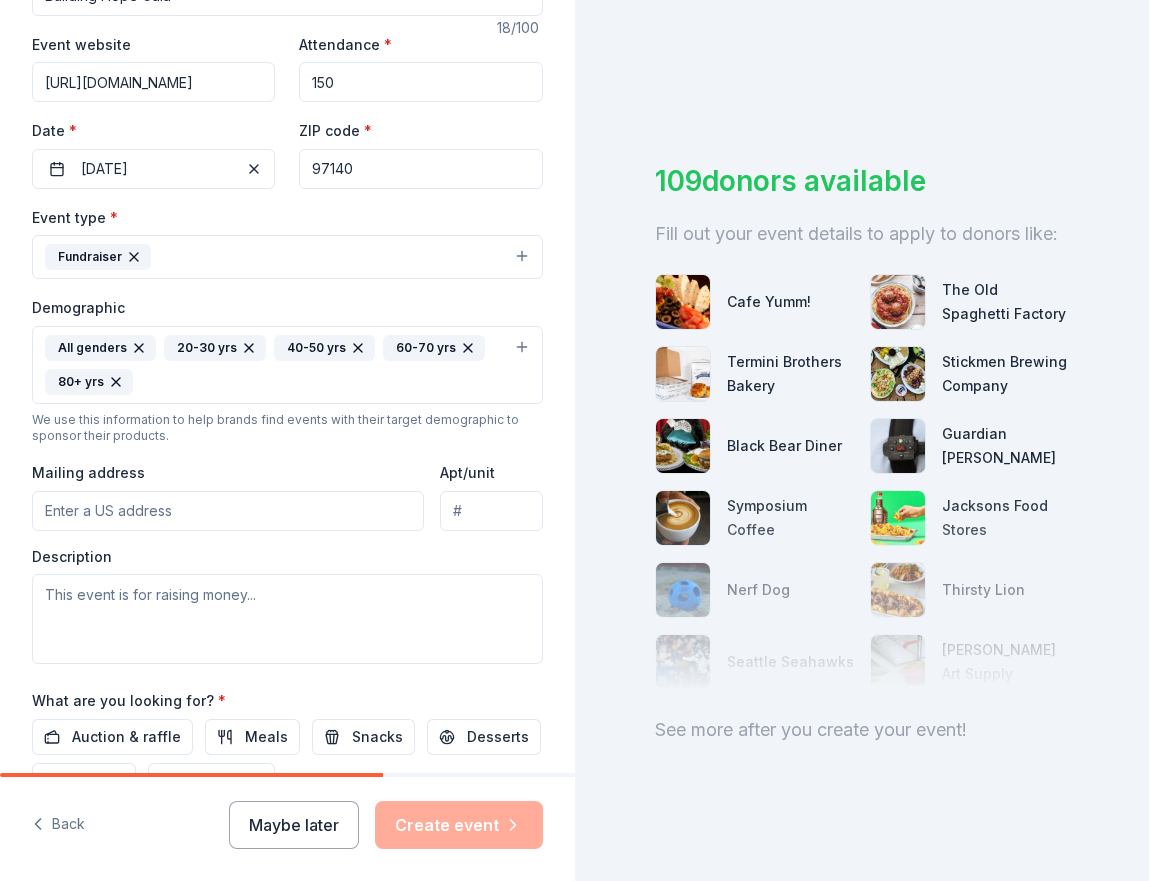 click on "Mailing address" at bounding box center [228, 511] 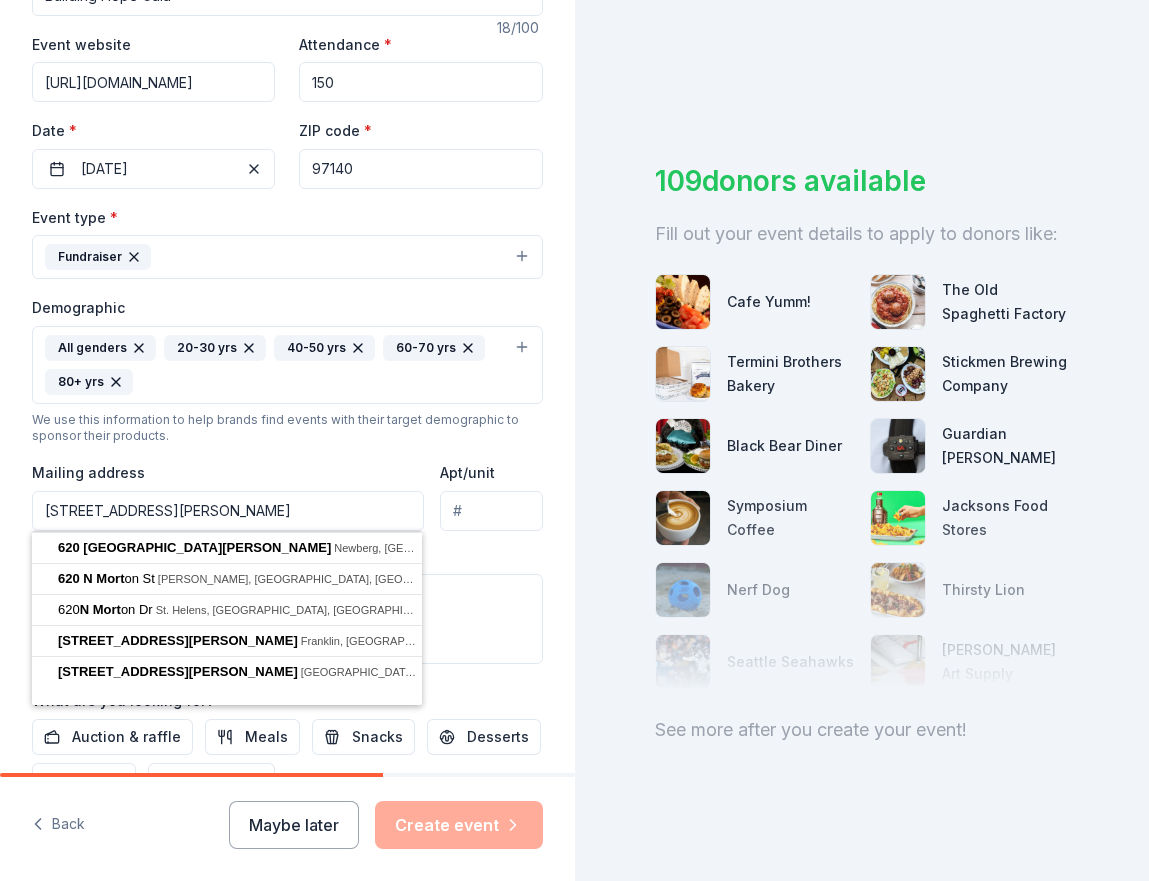 type on "[STREET_ADDRESS][PERSON_NAME]" 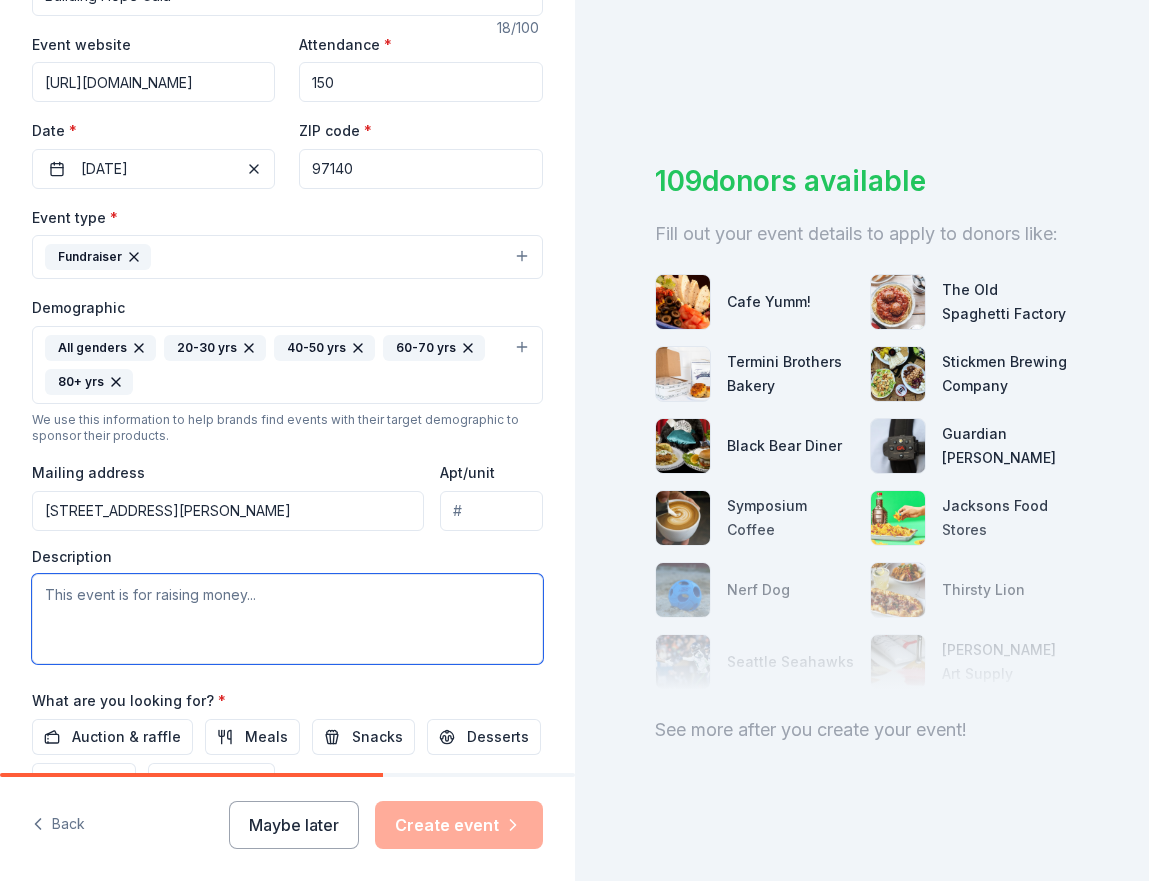 click at bounding box center (287, 619) 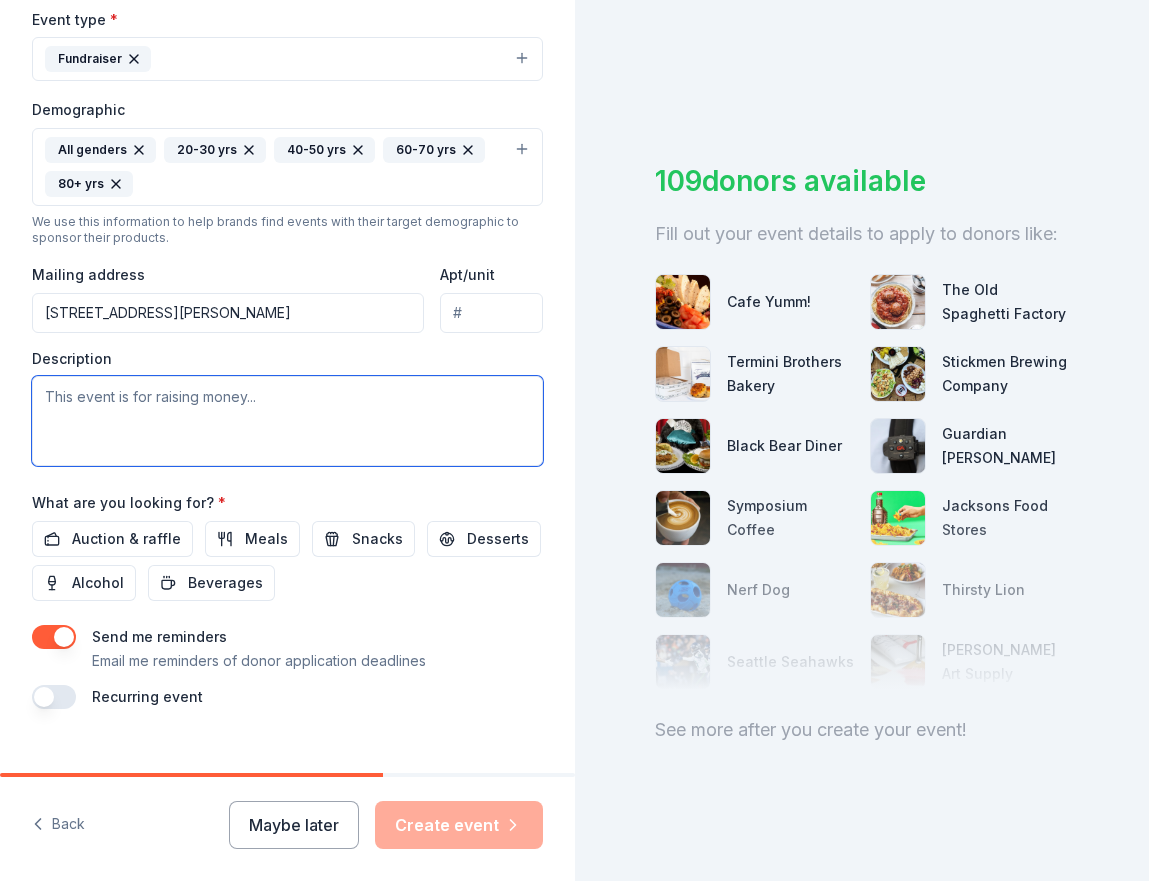 scroll, scrollTop: 596, scrollLeft: 0, axis: vertical 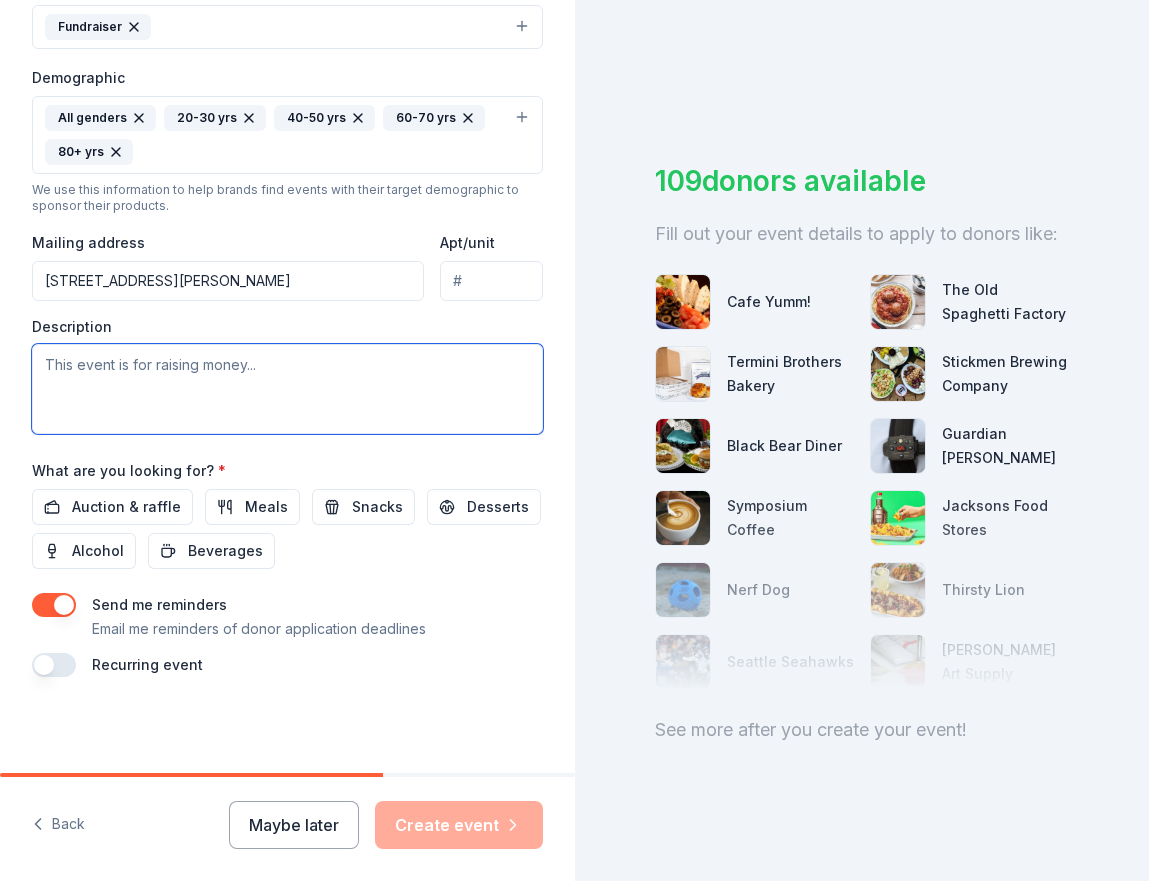 paste on "We are proud to share that (as of 2024) 93% of donations go directly to home construction in this community. The remaining 7% goes to [GEOGRAPHIC_DATA] Area Habitat for Humanity’s operational costs and Habitat for Humanity International’s efforts." 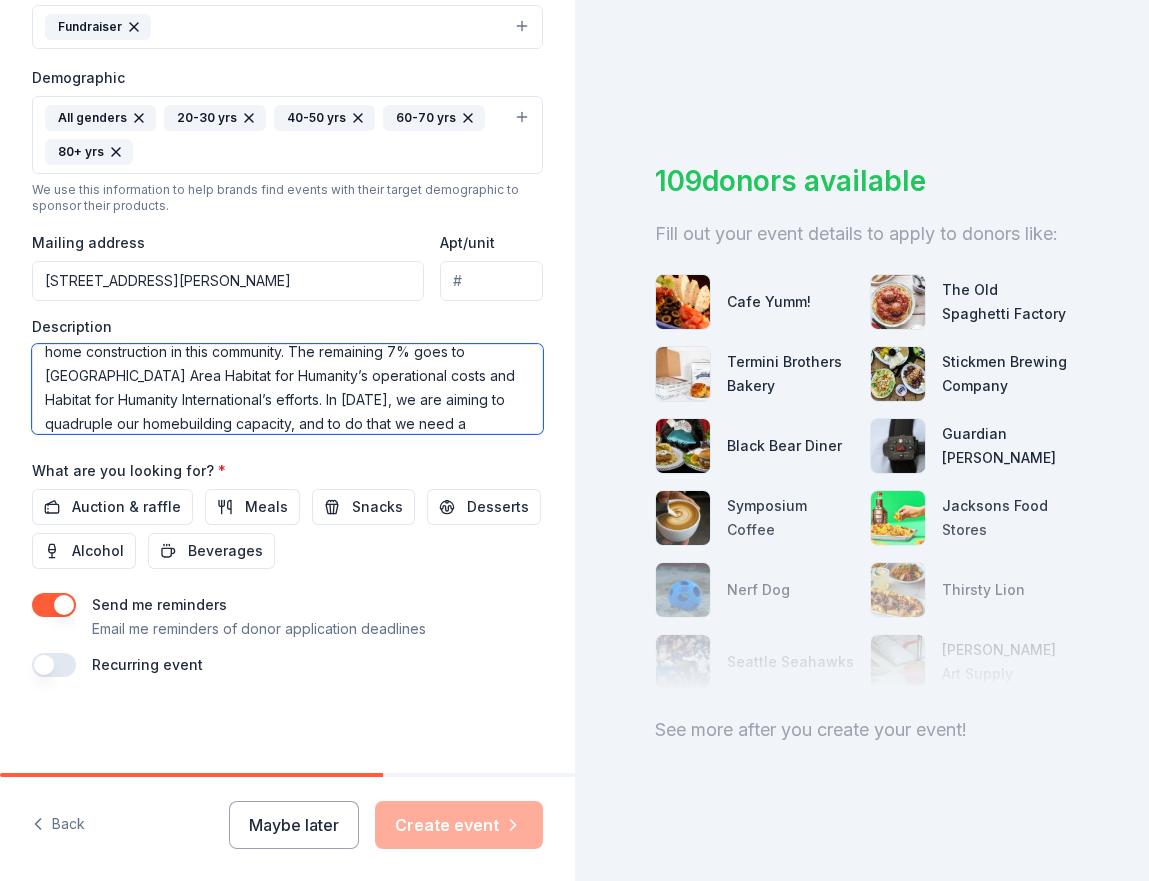 scroll, scrollTop: 61, scrollLeft: 0, axis: vertical 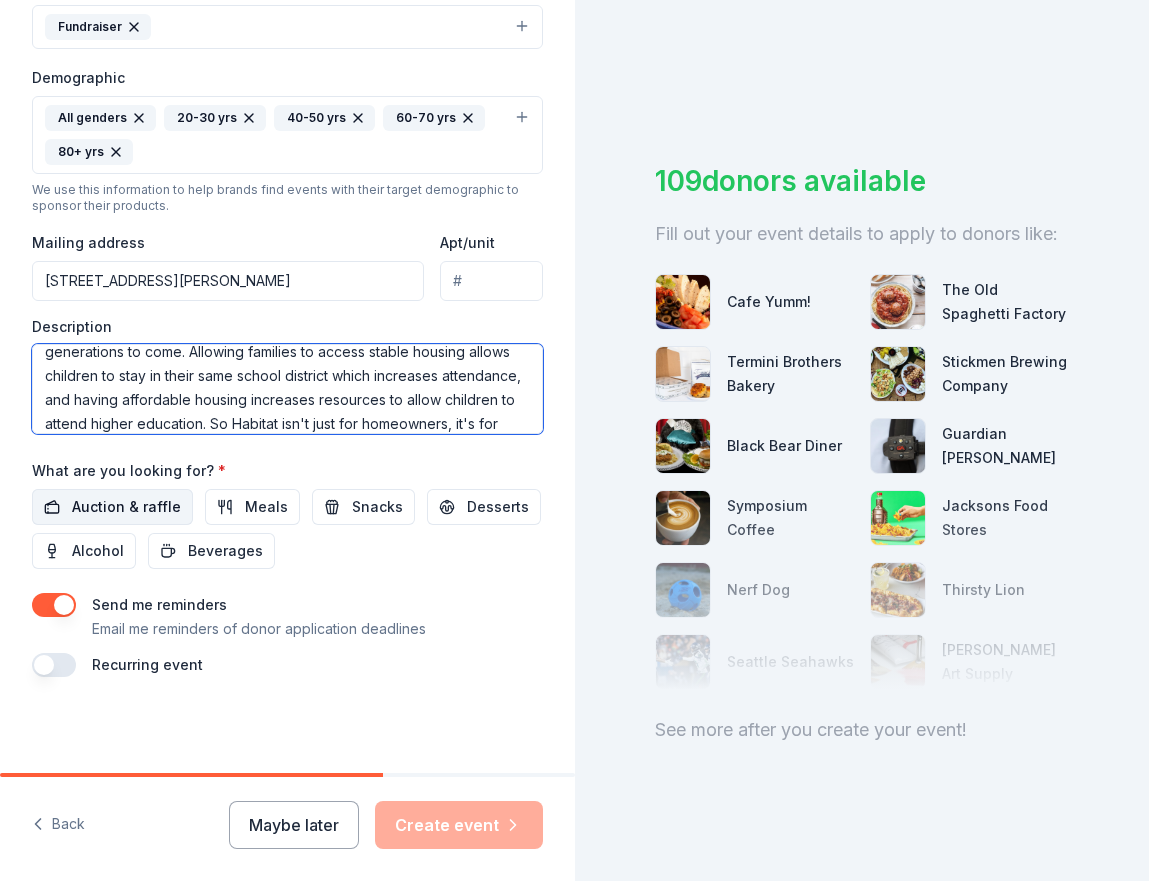 type on "We are proud to share that (as of 2024) 93% of donations go directly to home construction in this community. The remaining 7% goes to [GEOGRAPHIC_DATA] Area Habitat for Humanity’s operational costs and Habitat for Humanity International’s efforts. In [DATE], we are aiming to quadruple our homebuilding capacity, and to do that we need a significant increase in funding. So, we are hosting our first annual gala fundraiser to increase our building and repair capacity.  We've learned that homebuilding doesn't only impact the owners, but their children and generations to come. Allowing families to access stable housing allows children to stay in their same school district which increases attendance, and having affordable housing increases resources to allow children to attend higher education. So Habitat isn't just for homeowners, it's for families." 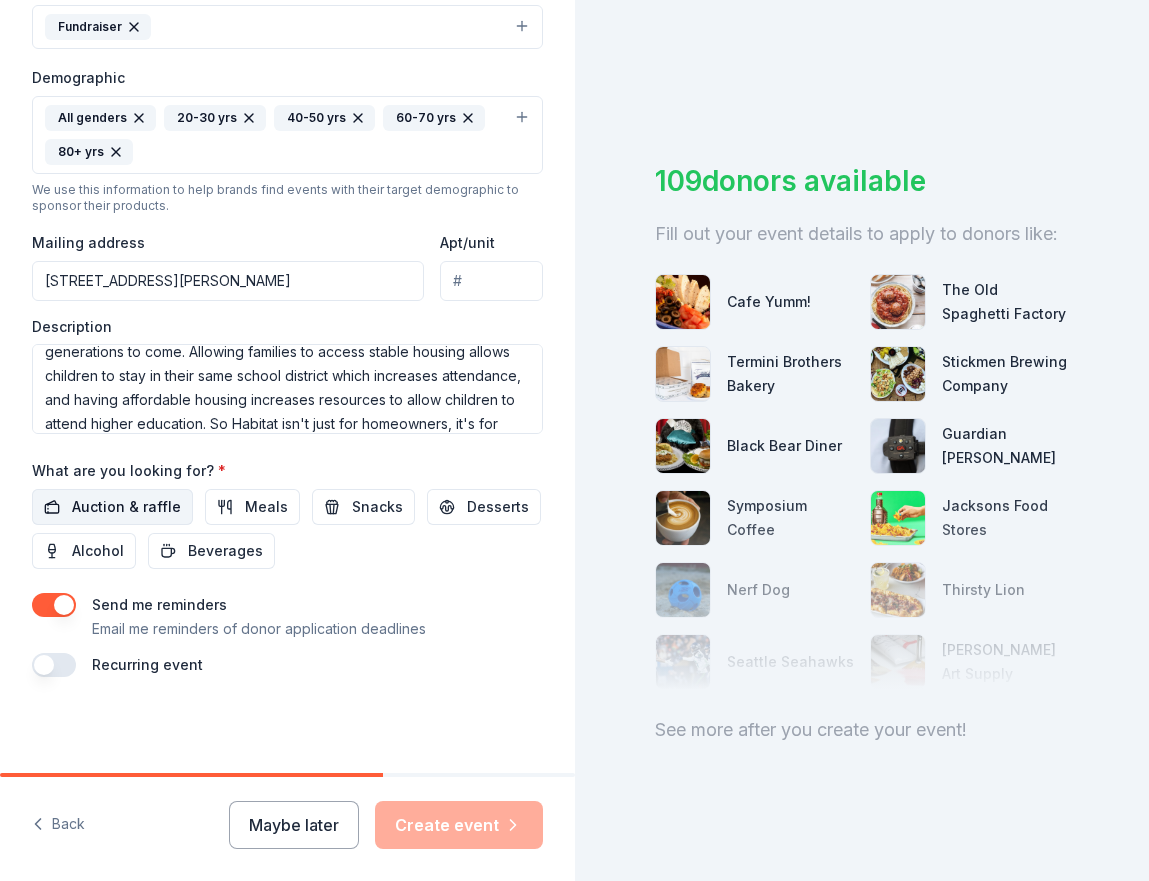 click on "Auction & raffle" at bounding box center (126, 507) 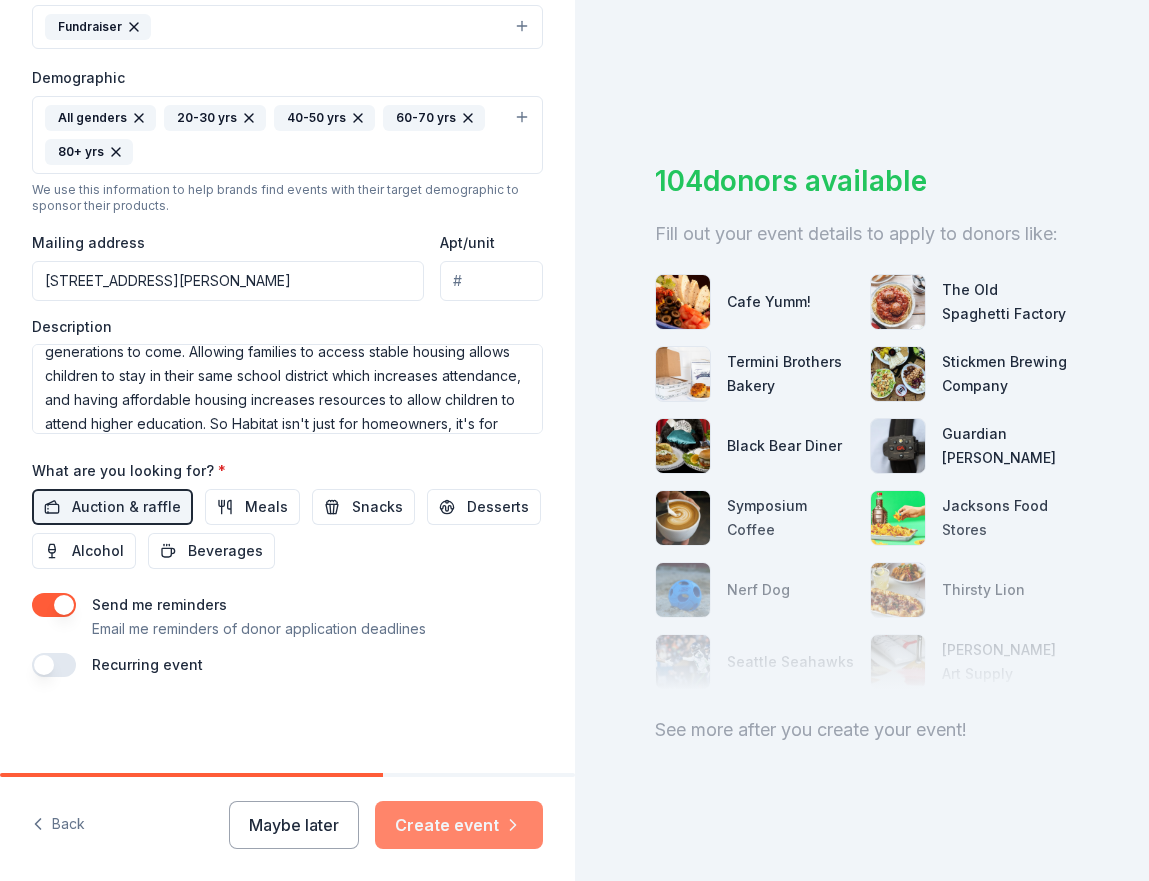 click on "Create event" at bounding box center (459, 825) 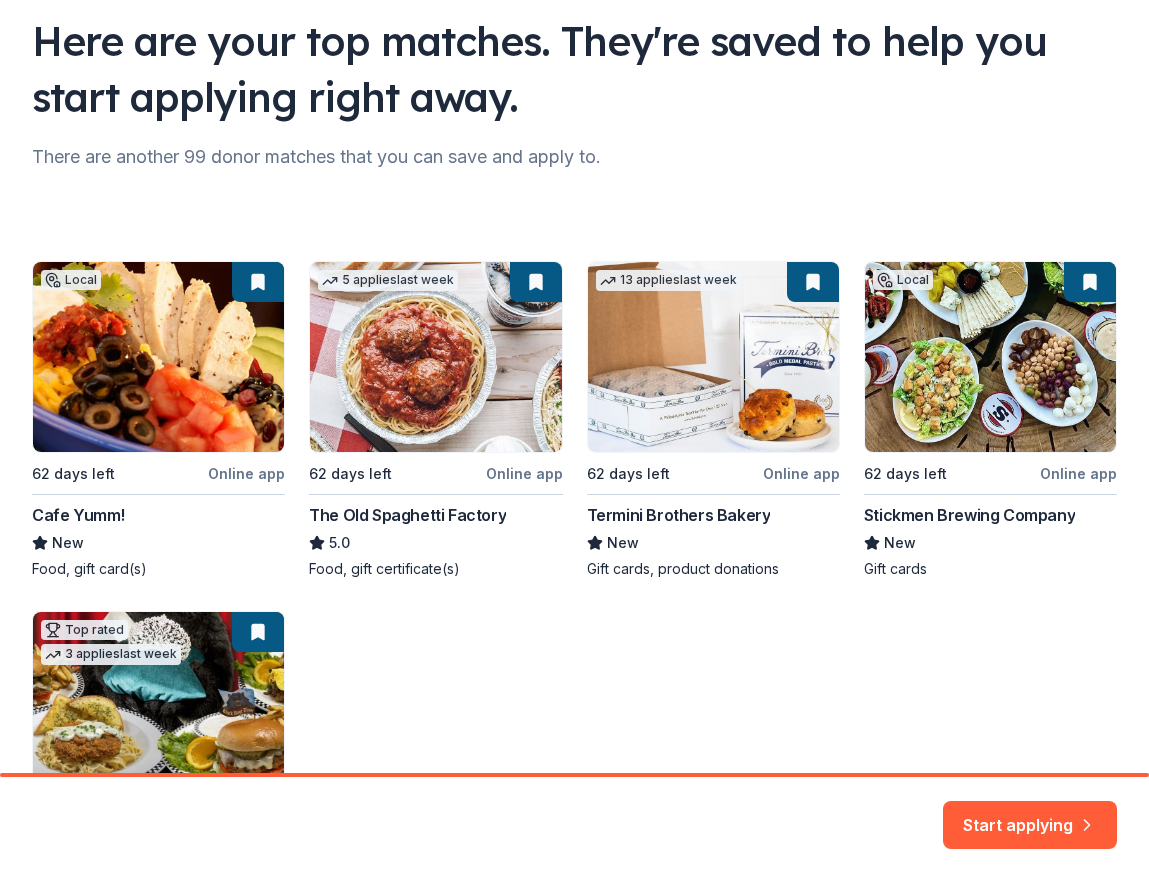 scroll, scrollTop: 17, scrollLeft: 0, axis: vertical 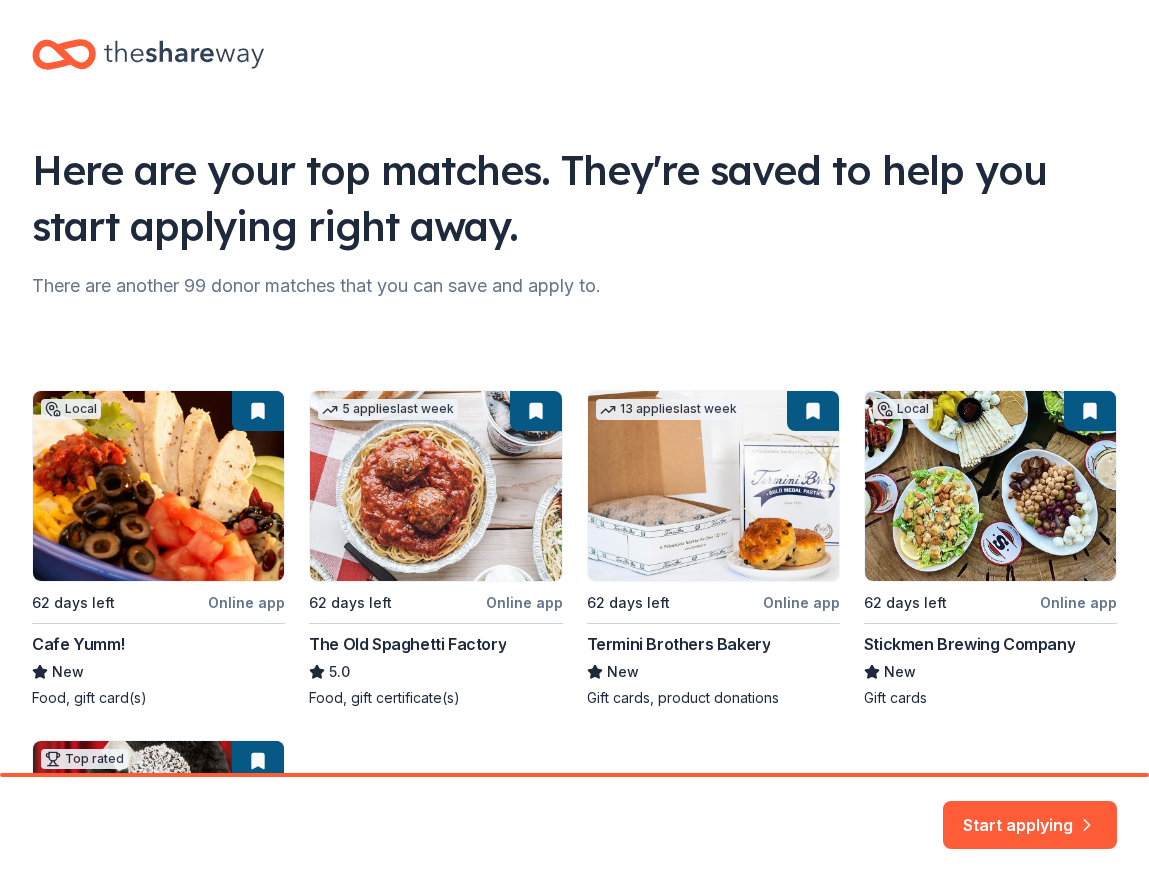 click on "Local 62 days left Online app Cafe Yumm! New Food, gift card(s) 5   applies  last week 62 days left Online app The Old Spaghetti Factory 5.0 Food, gift certificate(s) 13   applies  last week 62 days left Online app Termini Brothers Bakery New Gift cards, product donations Local 62 days left Online app Stickmen Brewing Company New Gift cards Top rated 3   applies  last week 62 days left Online app Black Bear Diner 4.9 Merchandise, certificate(s)" at bounding box center (574, 724) 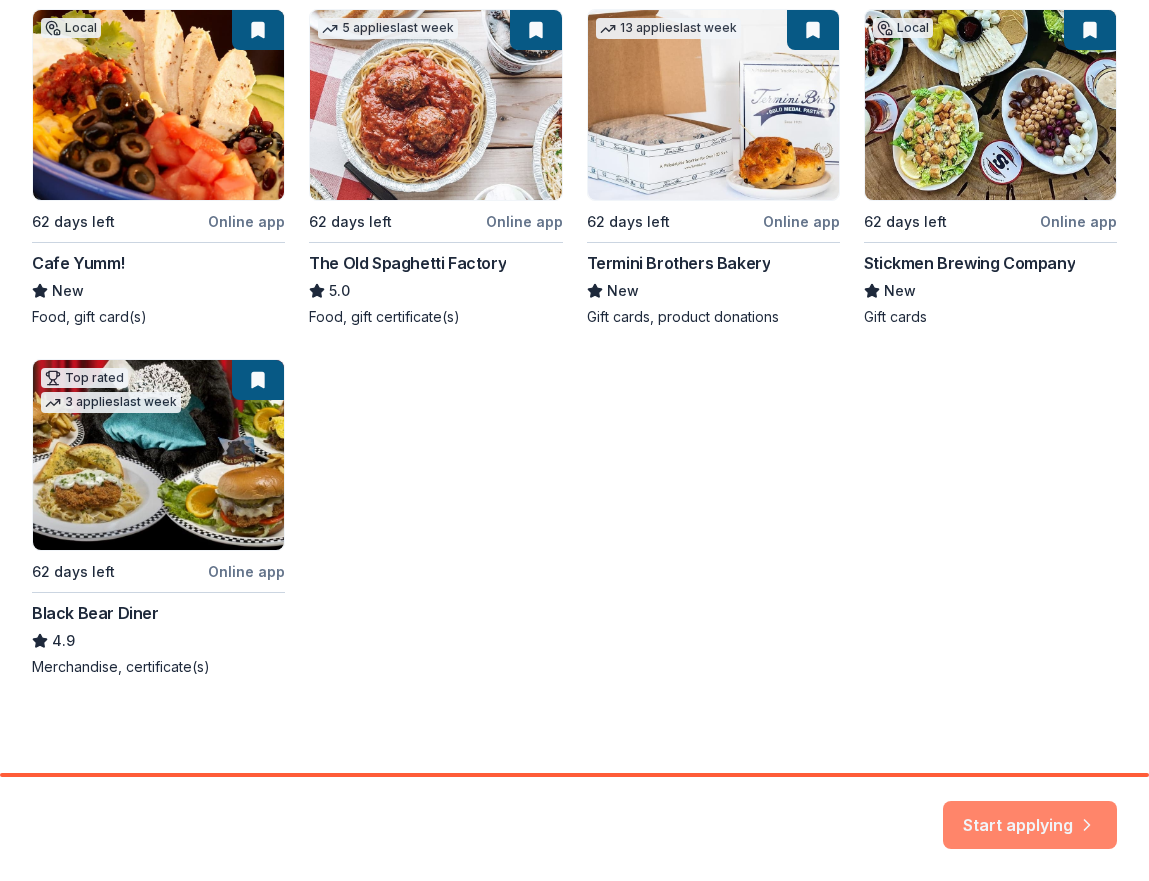 click on "Start applying" at bounding box center [1030, 813] 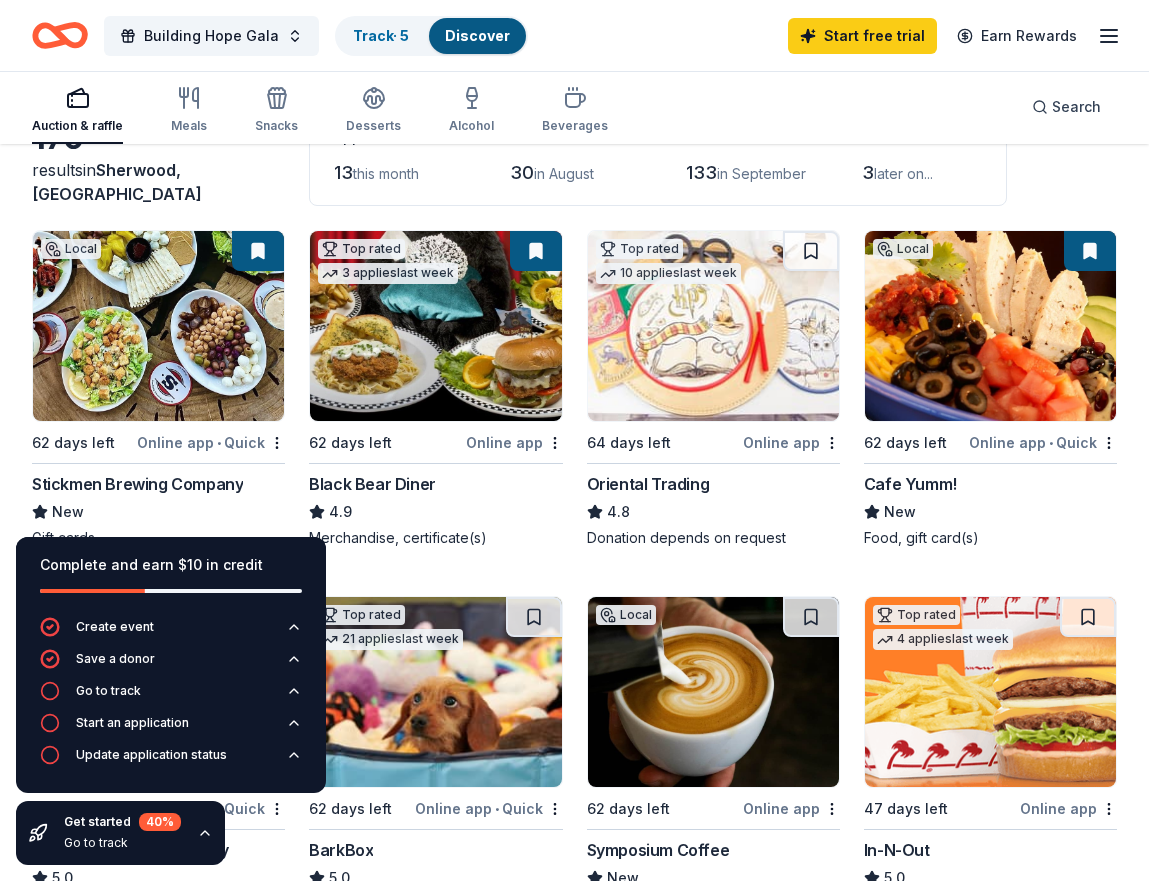 scroll, scrollTop: 143, scrollLeft: 0, axis: vertical 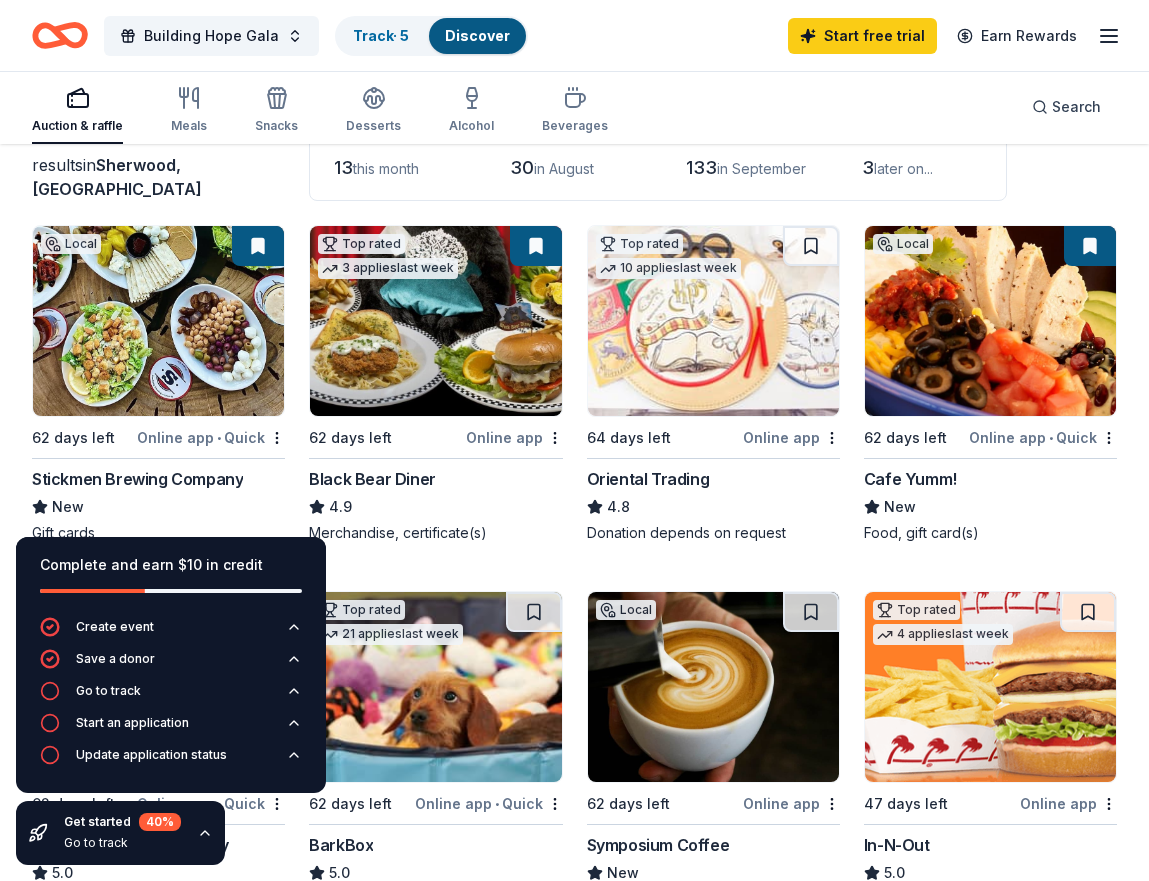 click on "Online app" at bounding box center [514, 437] 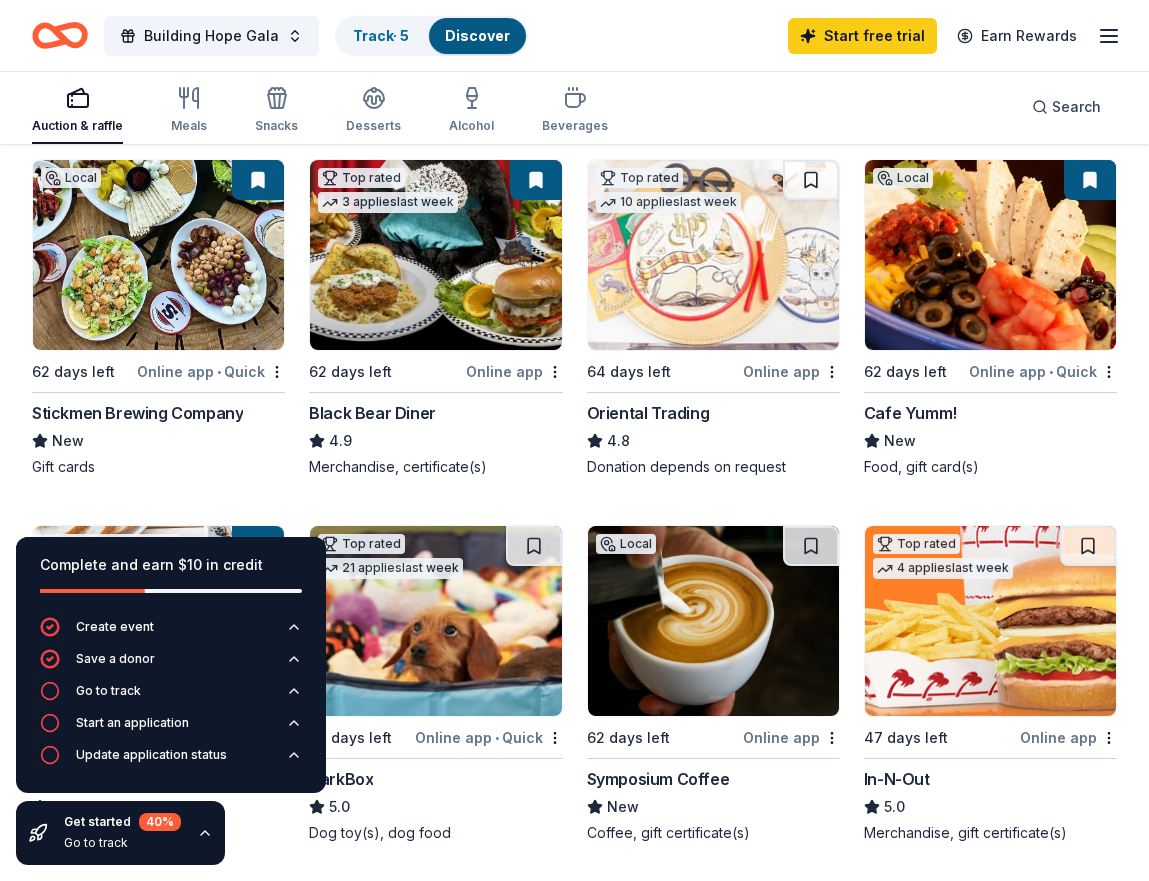 scroll, scrollTop: 0, scrollLeft: 0, axis: both 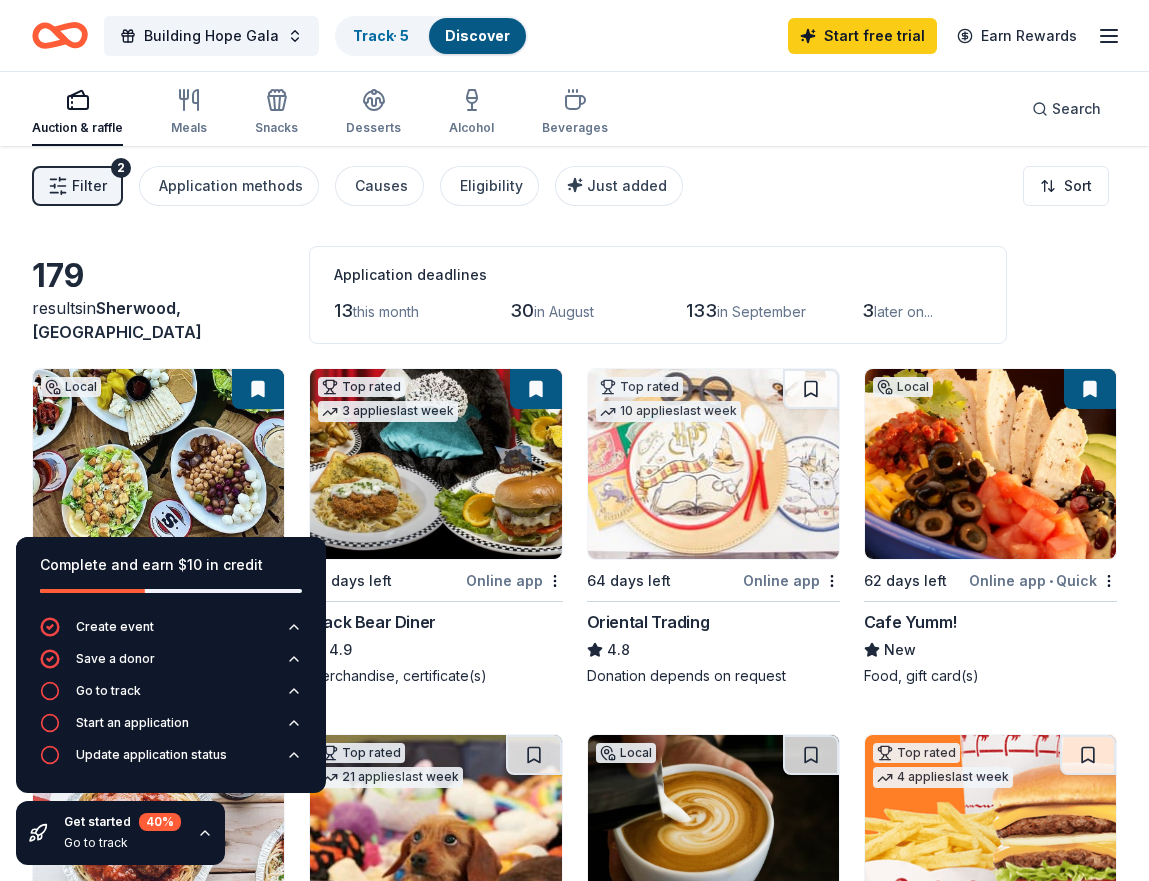 click on "Online app • Quick" at bounding box center (1043, 580) 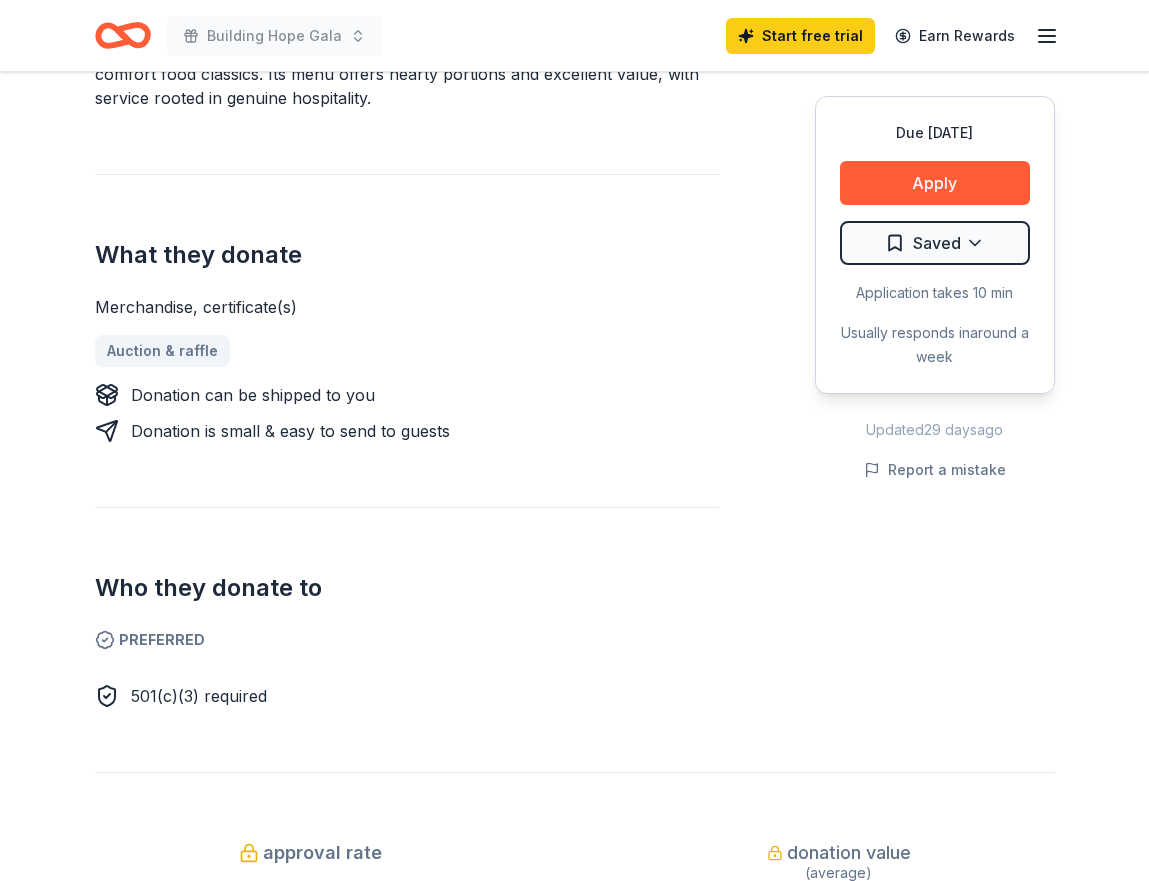 scroll, scrollTop: 703, scrollLeft: 0, axis: vertical 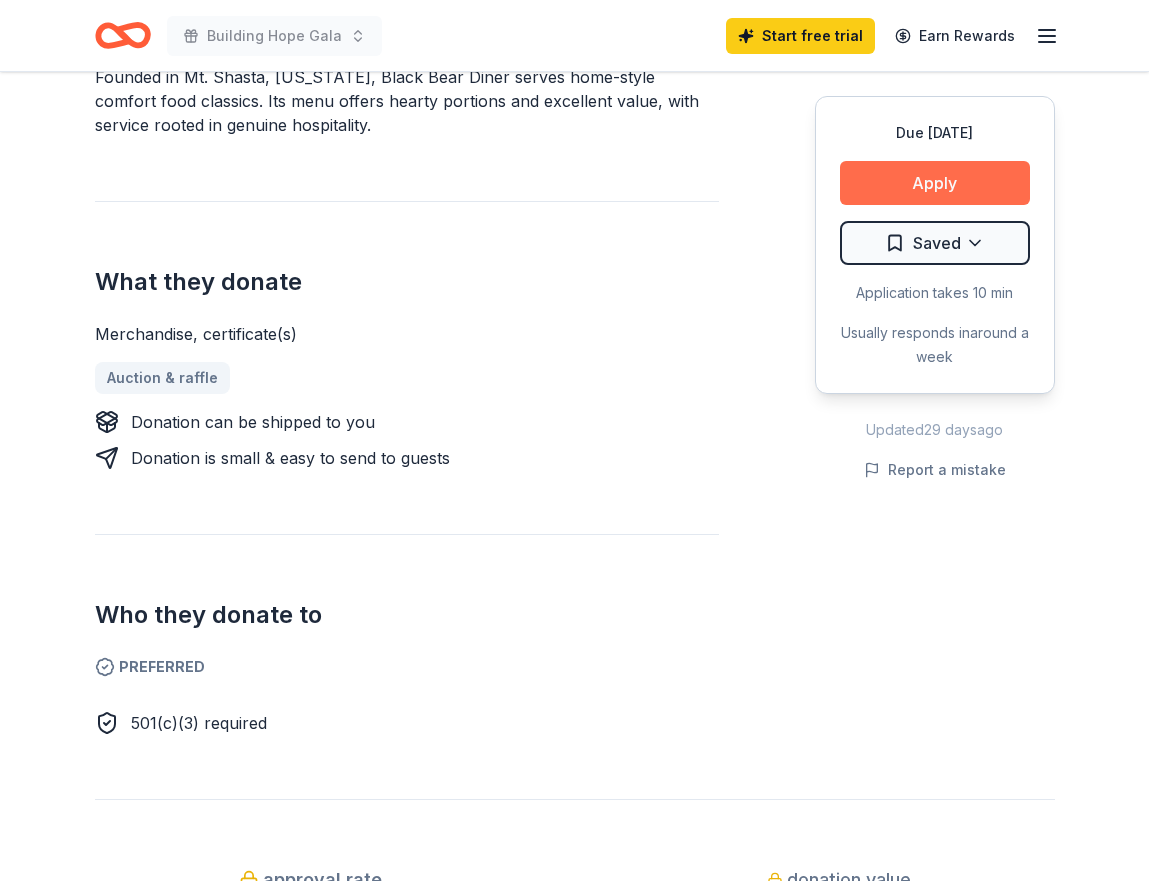 click on "Apply" at bounding box center [935, 183] 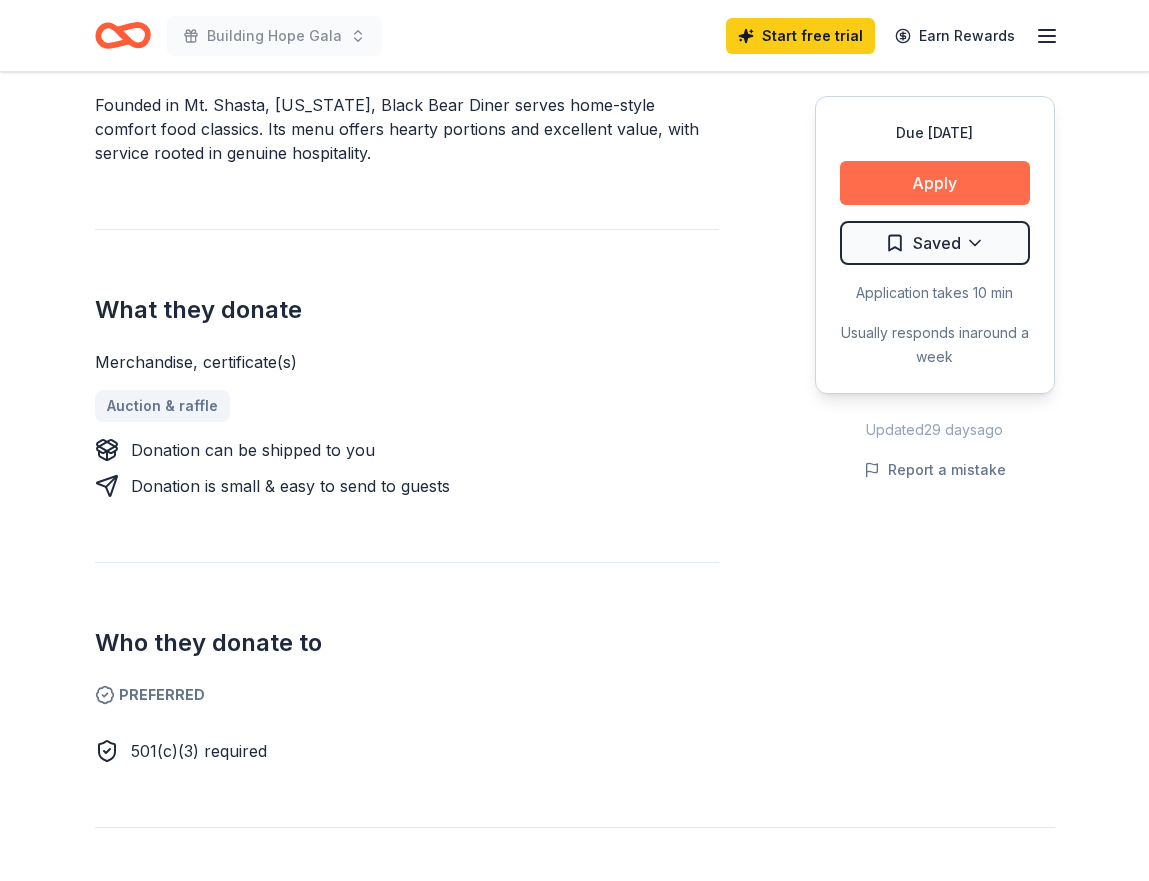 scroll, scrollTop: 717, scrollLeft: 0, axis: vertical 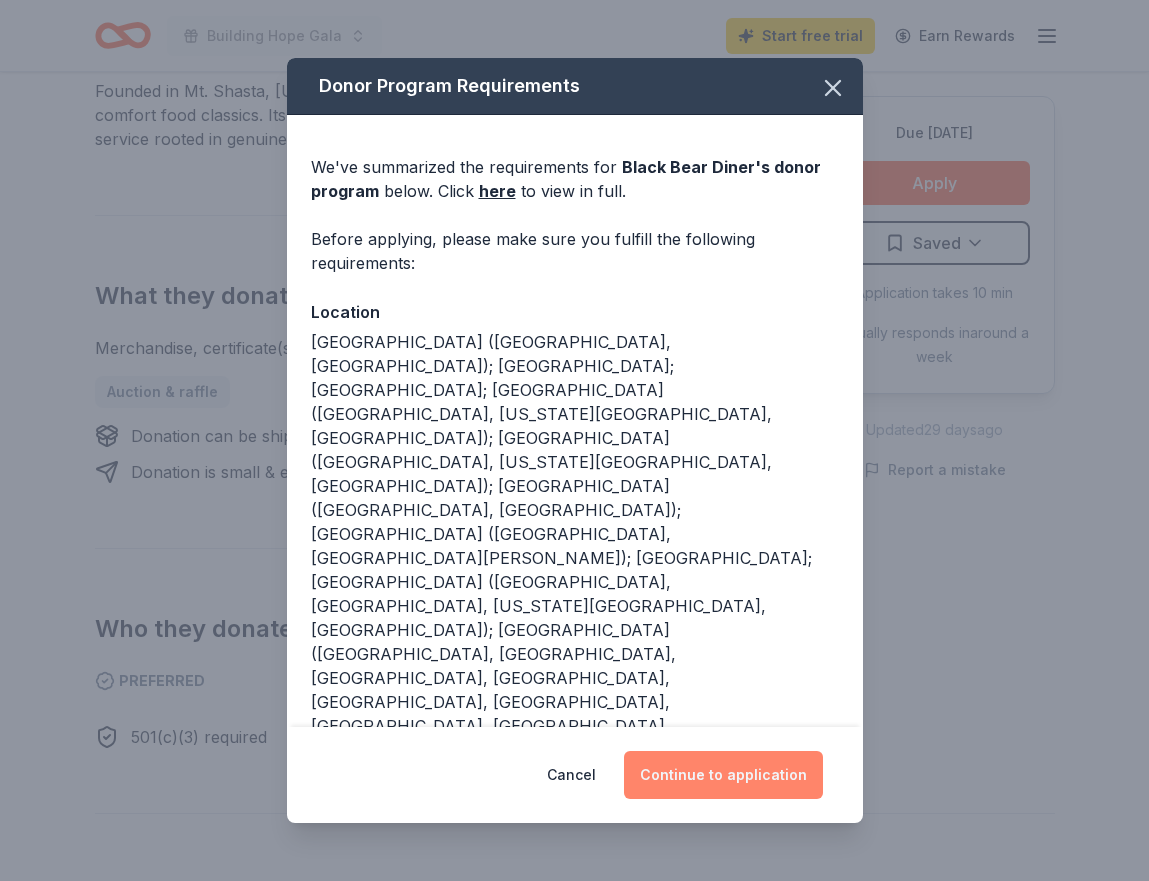 click on "Continue to application" at bounding box center [723, 775] 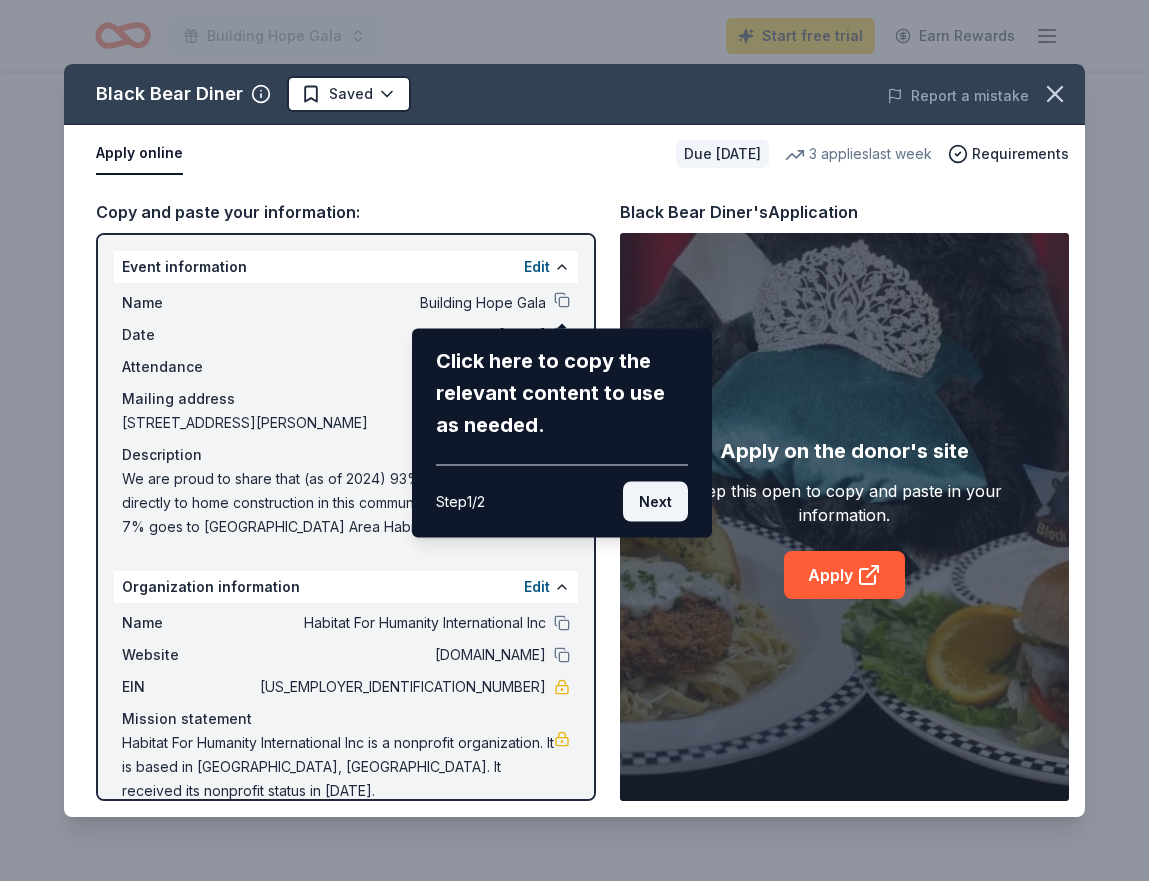 click on "Next" at bounding box center [655, 502] 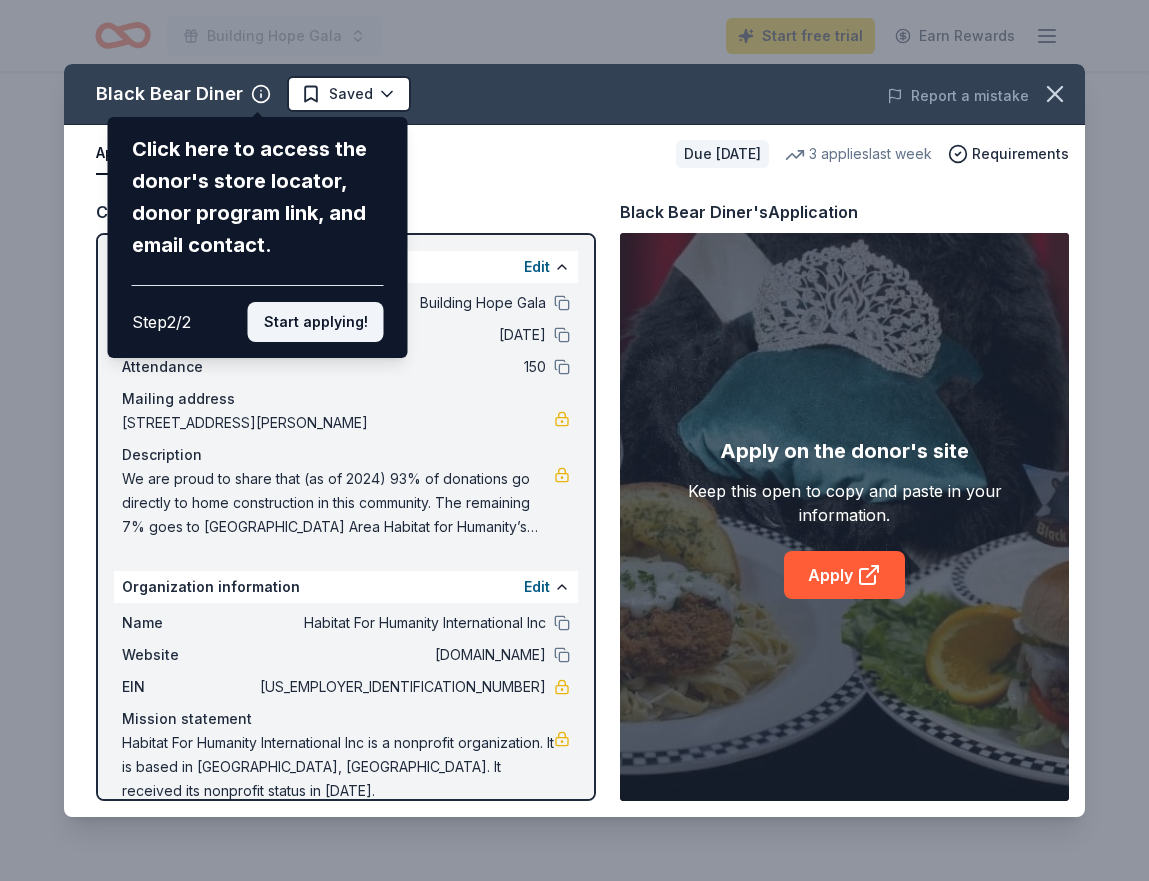 click on "Start applying!" at bounding box center [316, 322] 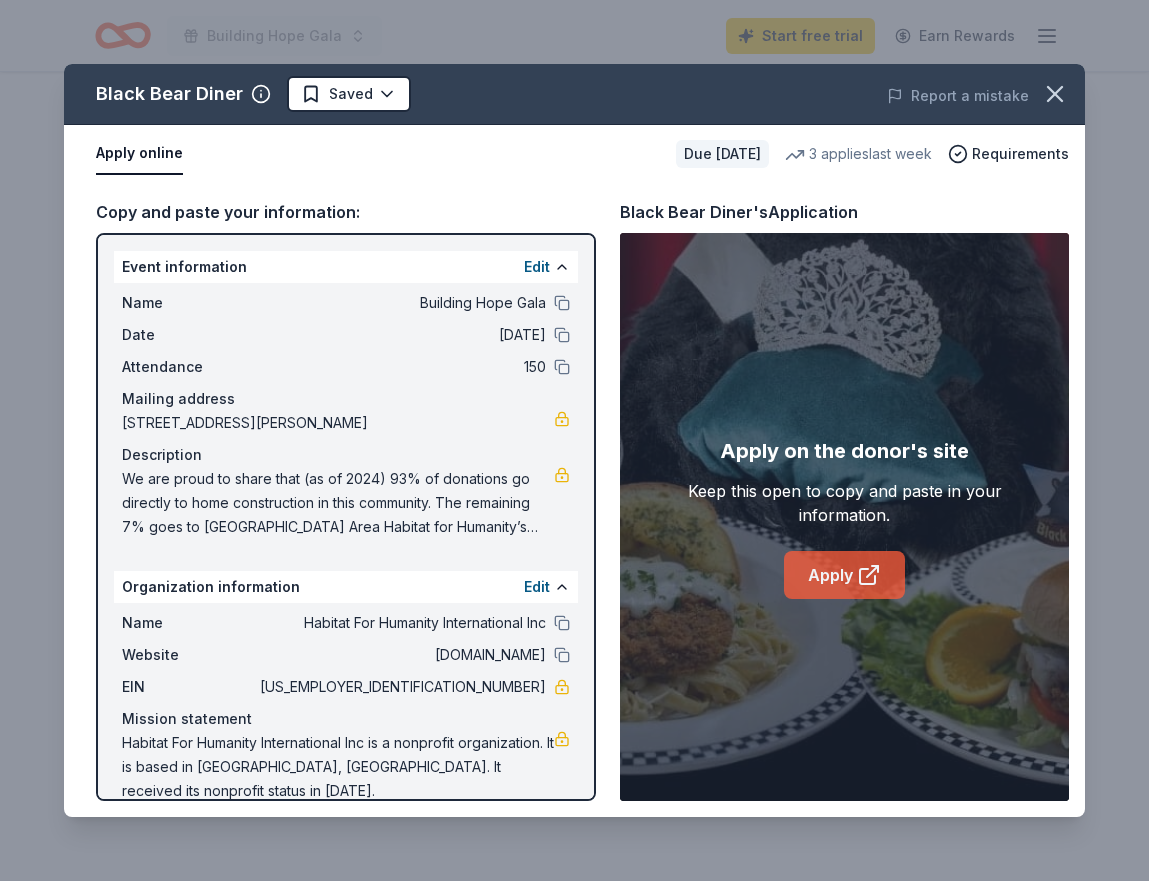 click on "Apply" at bounding box center (844, 575) 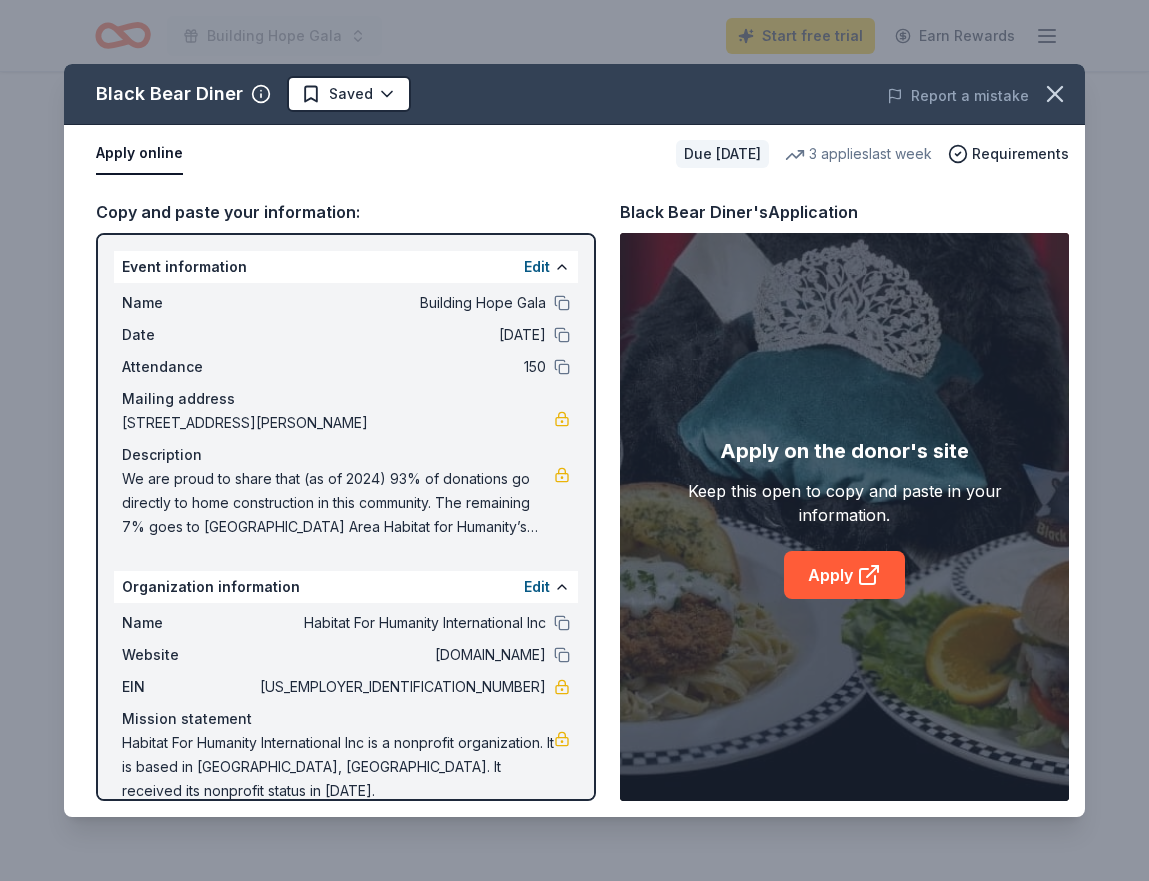 scroll, scrollTop: 28, scrollLeft: 0, axis: vertical 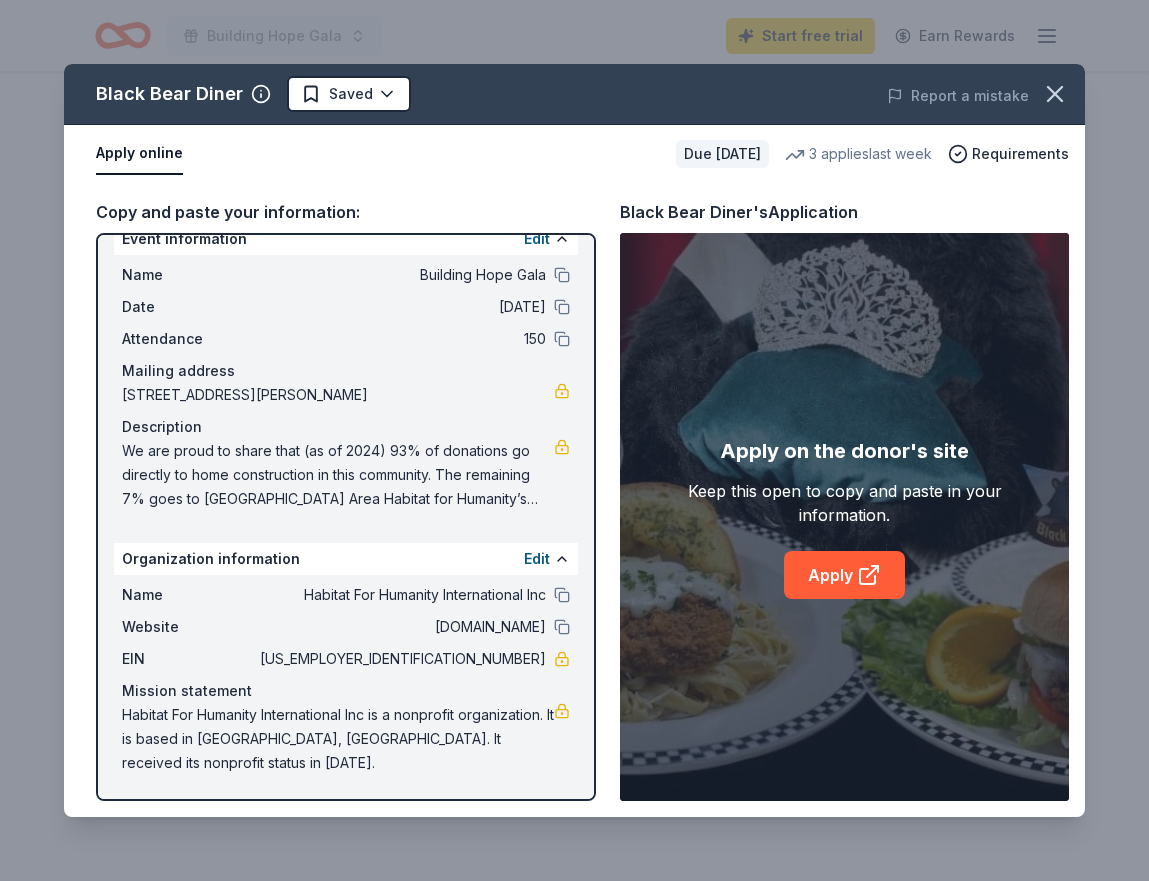 click on "We are proud to share that (as of 2024) 93% of donations go directly to home construction in this community. The remaining 7% goes to [GEOGRAPHIC_DATA] Area Habitat for Humanity’s operational costs and Habitat for Humanity International’s efforts. In [DATE], we are aiming to quadruple our homebuilding capacity, and to do that we need a significant increase in funding. So, we are hosting our first annual gala fundraiser to increase our building and repair capacity.  We've learned that homebuilding doesn't only impact the owners, but their children and generations to come. Allowing families to access stable housing allows children to stay in their same school district which increases attendance, and having affordable housing increases resources to allow children to attend higher education. So Habitat isn't just for homeowners, it's for families." at bounding box center [338, 475] 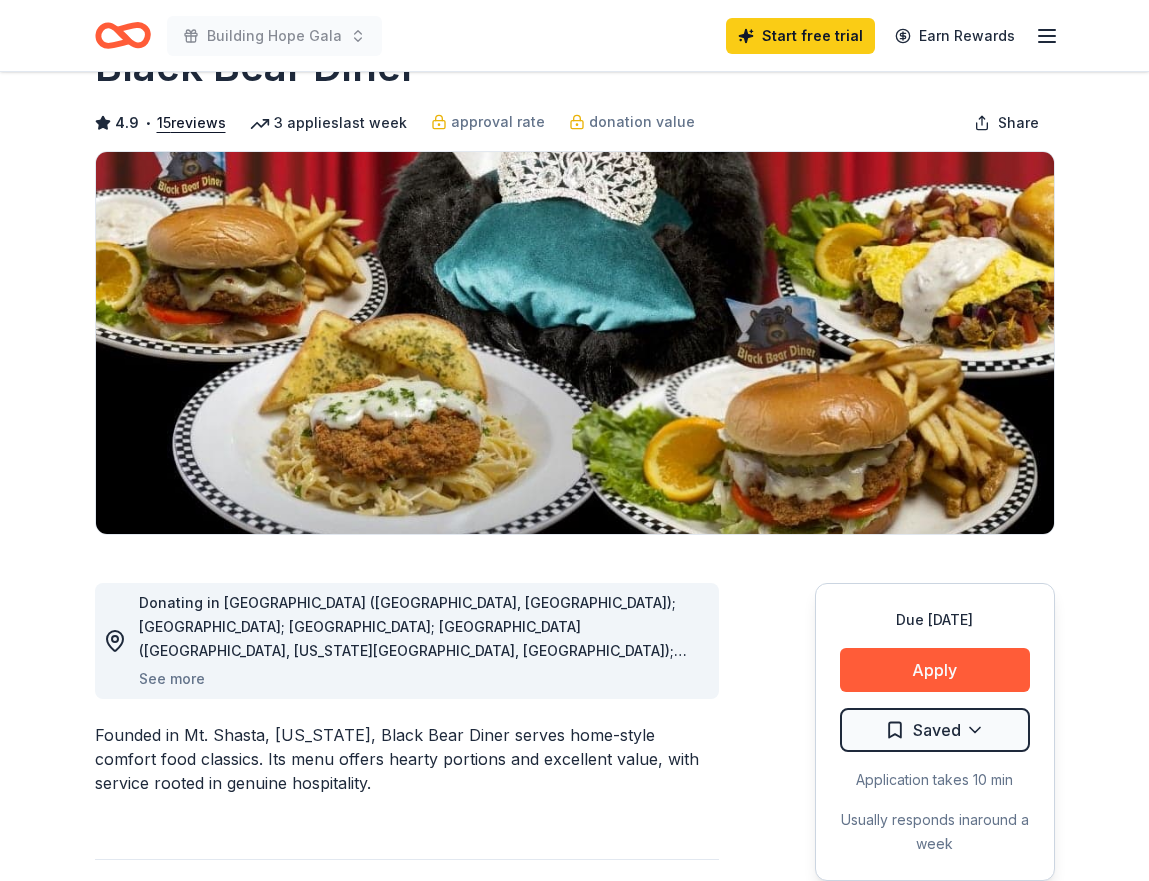 scroll, scrollTop: 0, scrollLeft: 0, axis: both 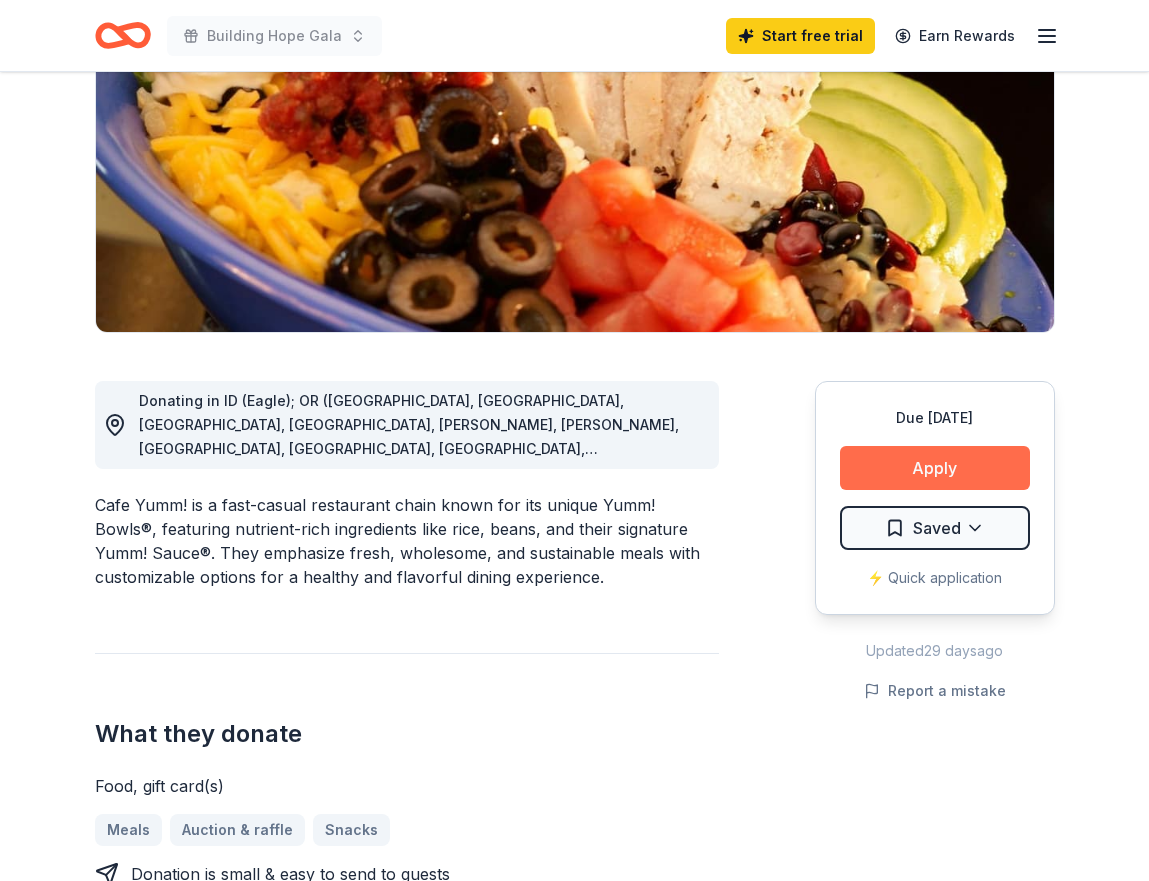 click on "Apply" at bounding box center (935, 468) 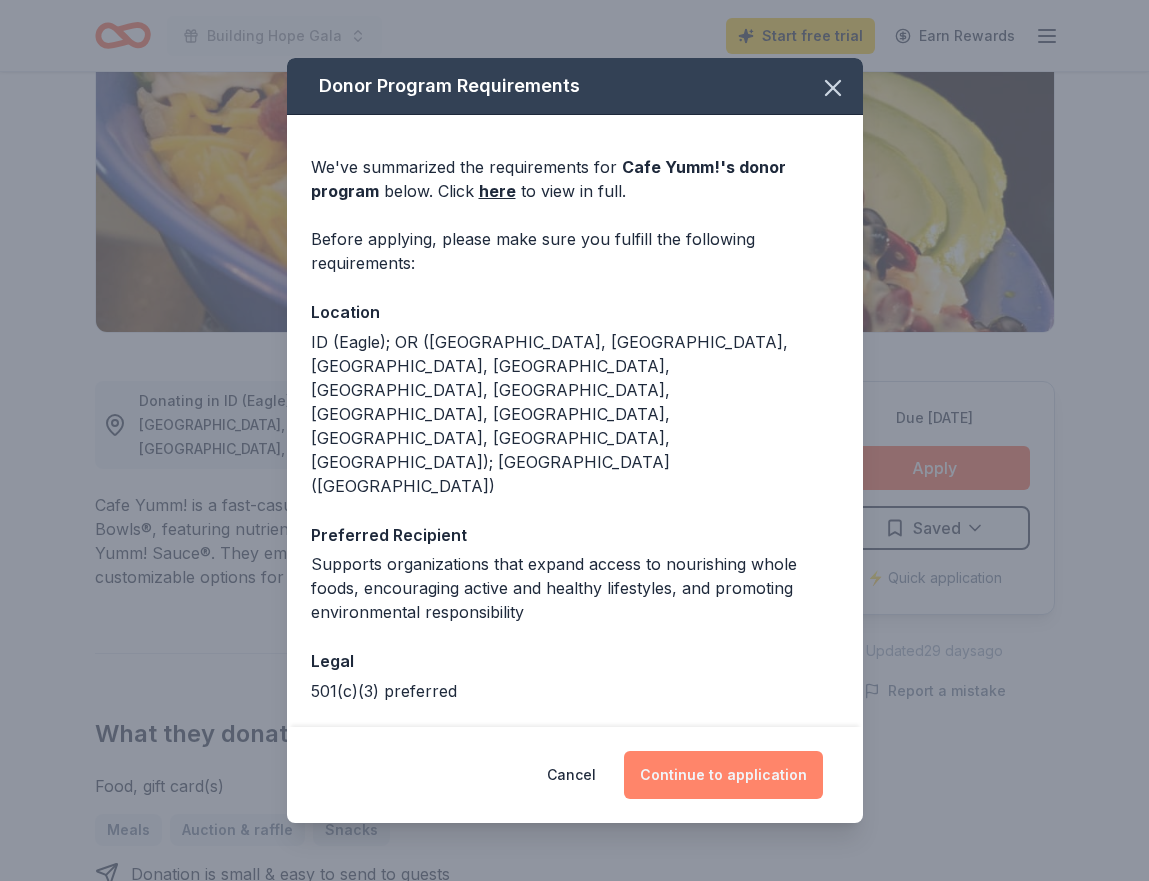click on "Continue to application" at bounding box center (723, 775) 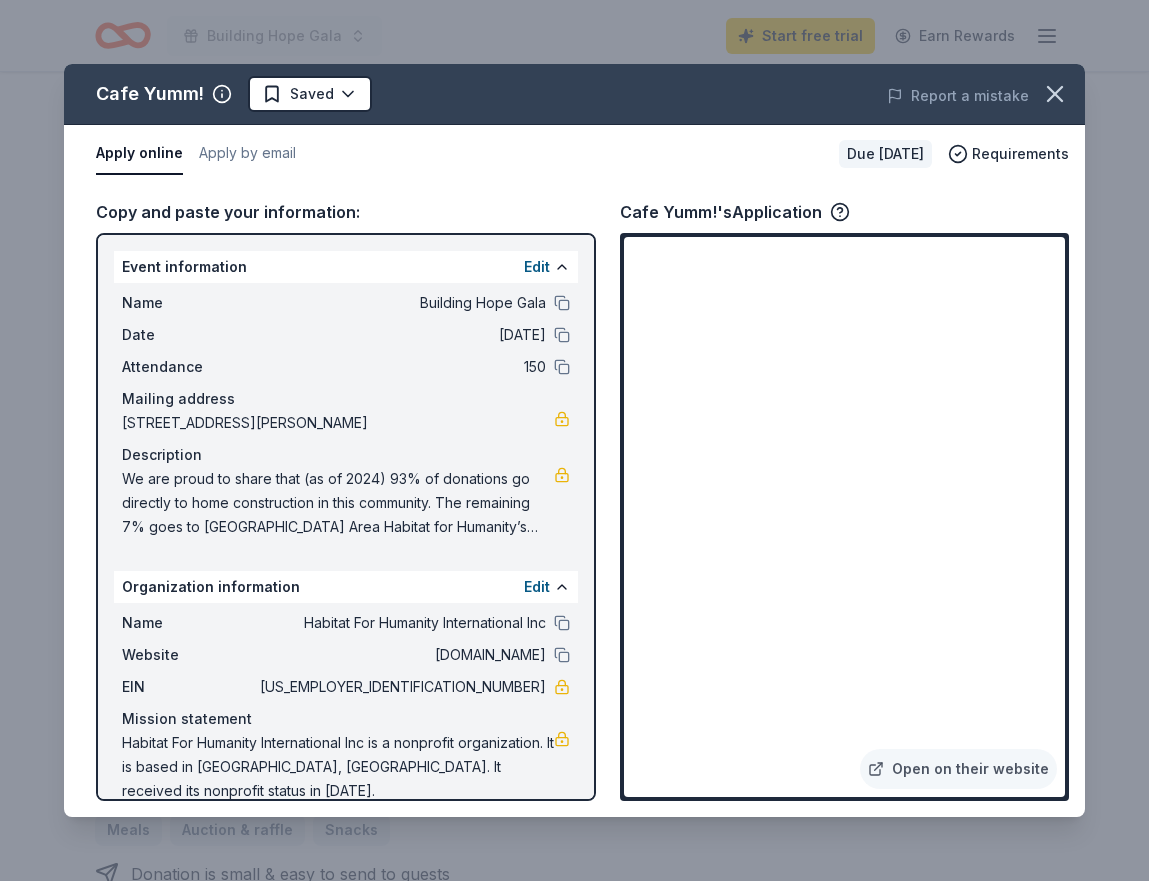 click on "We are proud to share that (as of 2024) 93% of donations go directly to home construction in this community. The remaining 7% goes to [GEOGRAPHIC_DATA] Area Habitat for Humanity’s operational costs and Habitat for Humanity International’s efforts. In [DATE], we are aiming to quadruple our homebuilding capacity, and to do that we need a significant increase in funding. So, we are hosting our first annual gala fundraiser to increase our building and repair capacity.  We've learned that homebuilding doesn't only impact the owners, but their children and generations to come. Allowing families to access stable housing allows children to stay in their same school district which increases attendance, and having affordable housing increases resources to allow children to attend higher education. So Habitat isn't just for homeowners, it's for families." at bounding box center [338, 503] 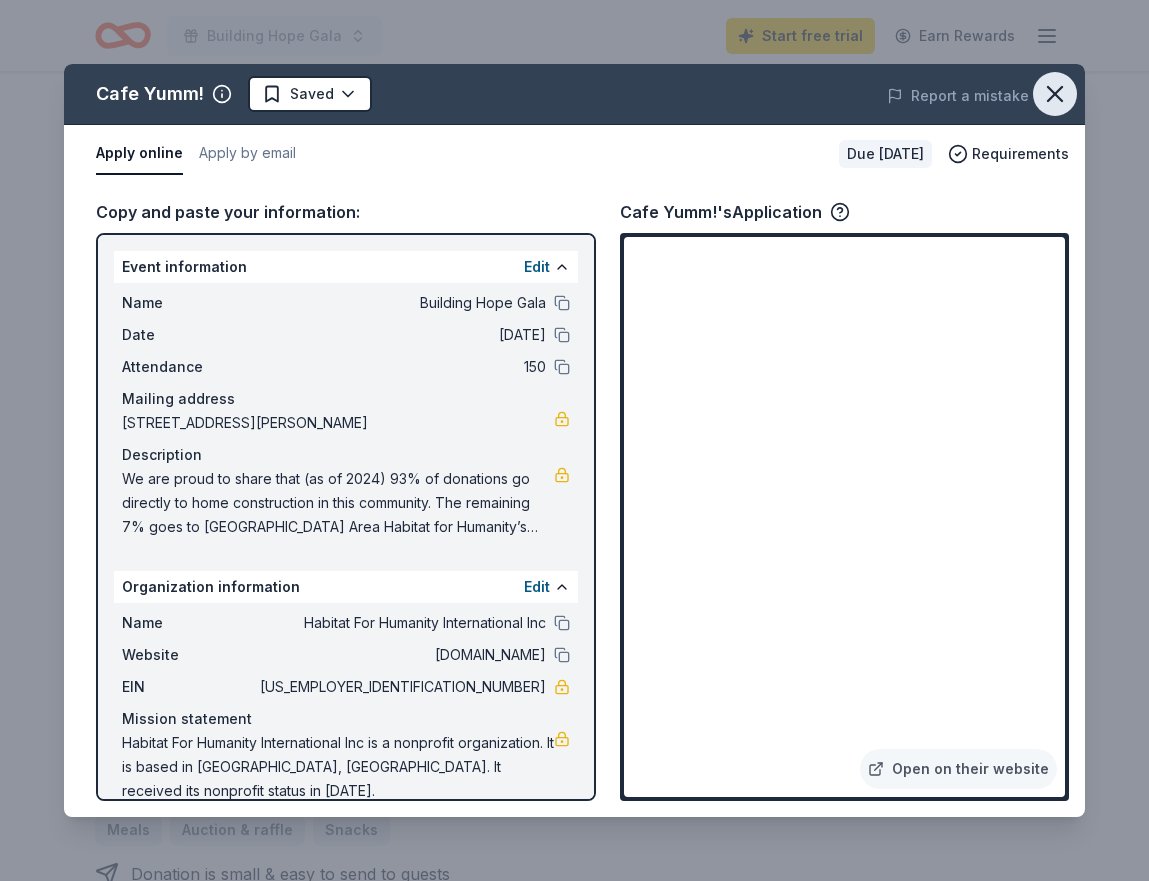 click 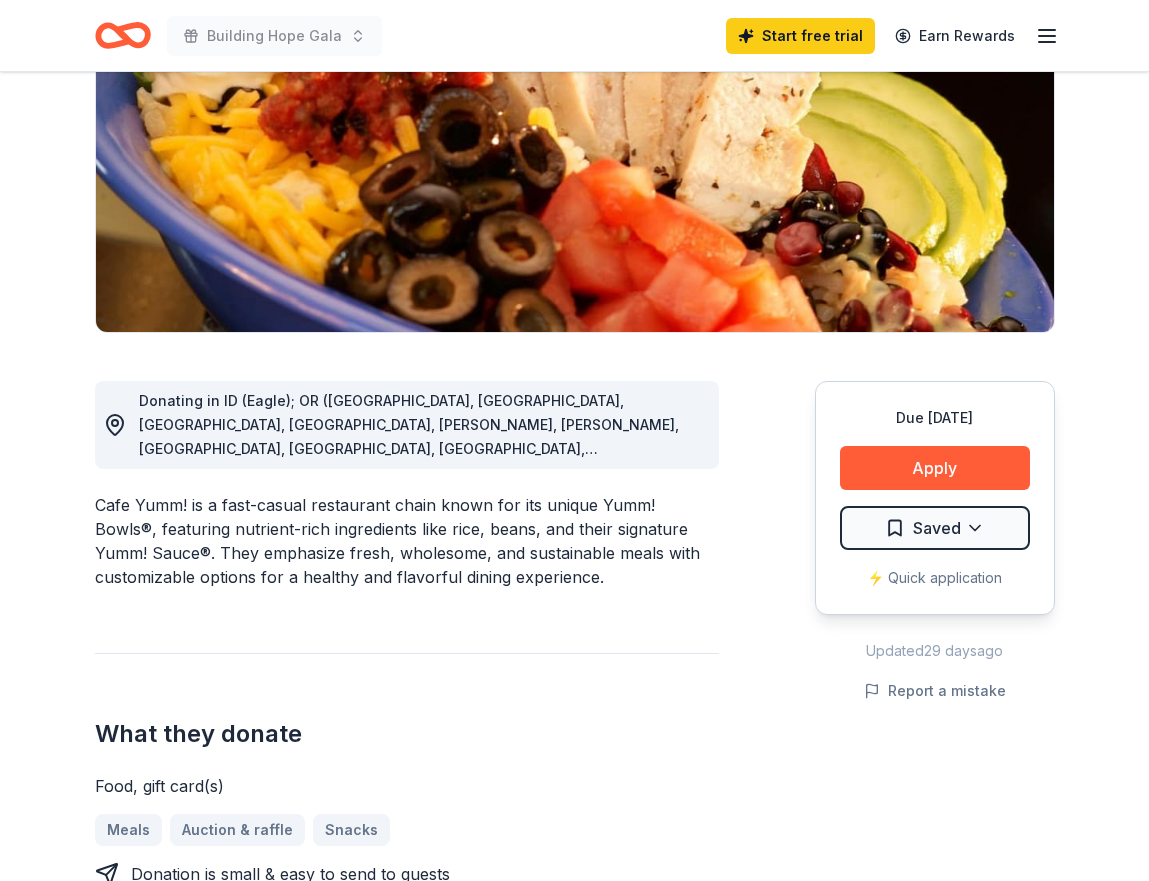 click 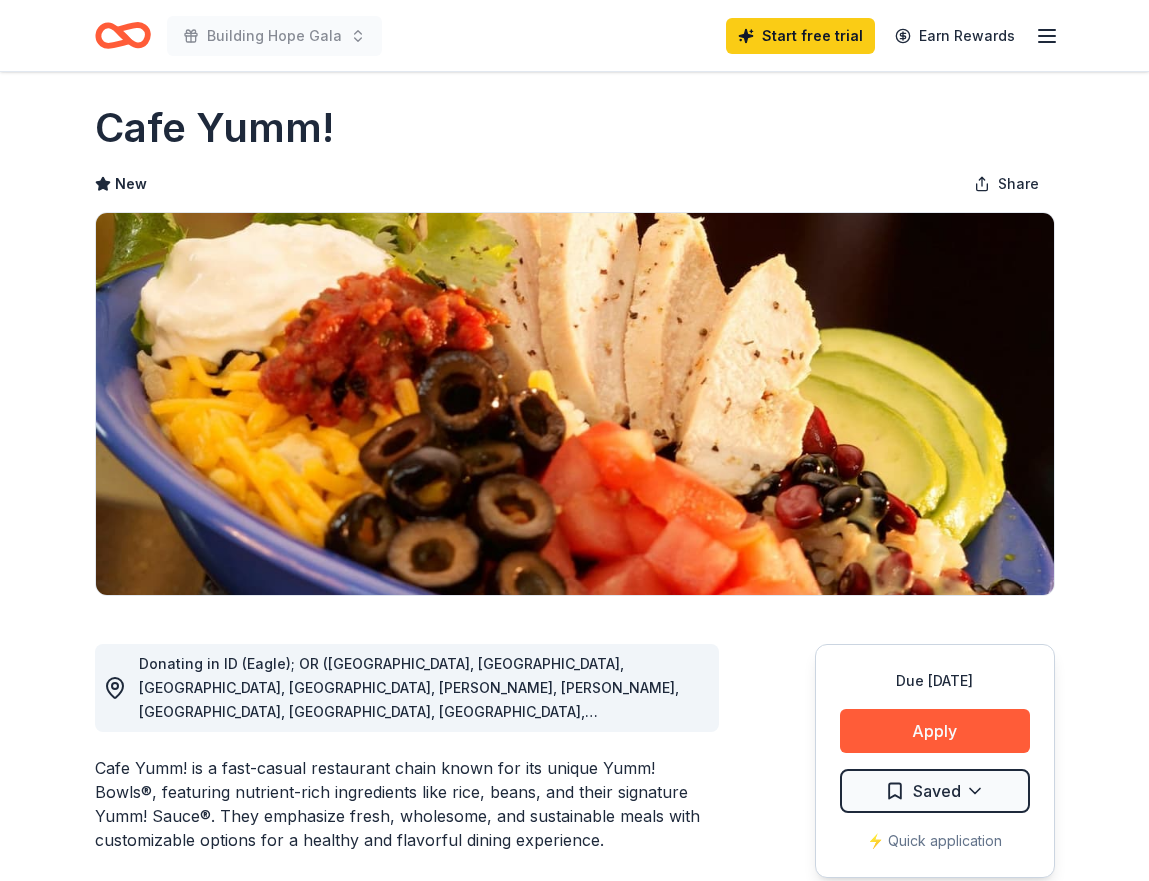 scroll, scrollTop: 0, scrollLeft: 0, axis: both 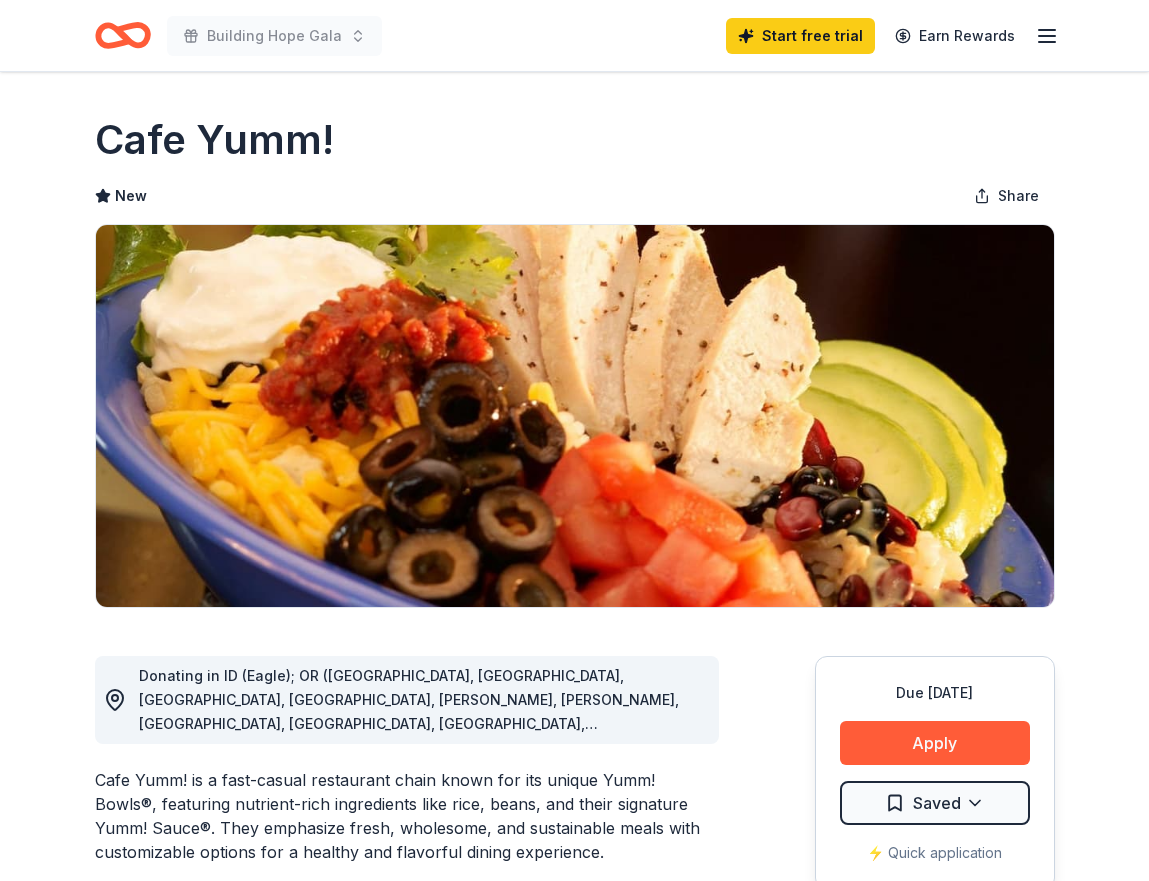 click 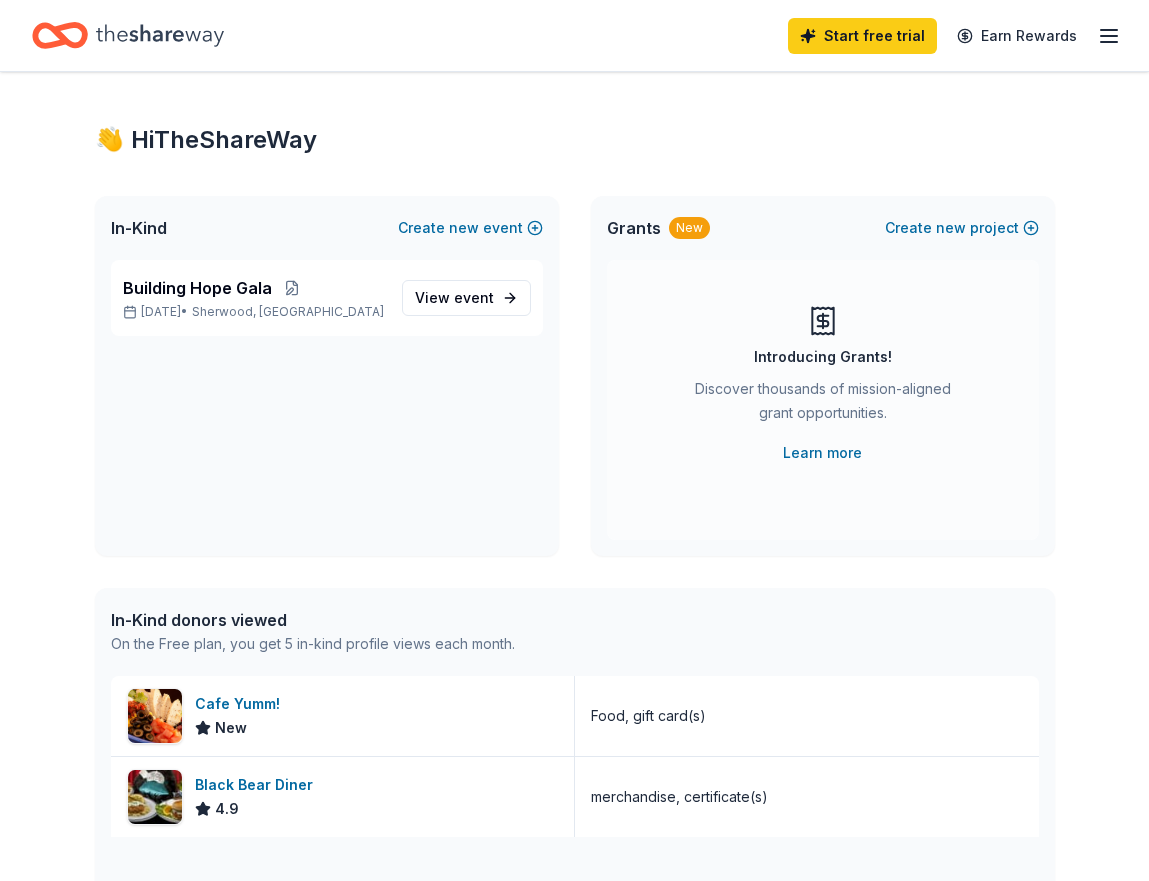 scroll, scrollTop: 0, scrollLeft: 0, axis: both 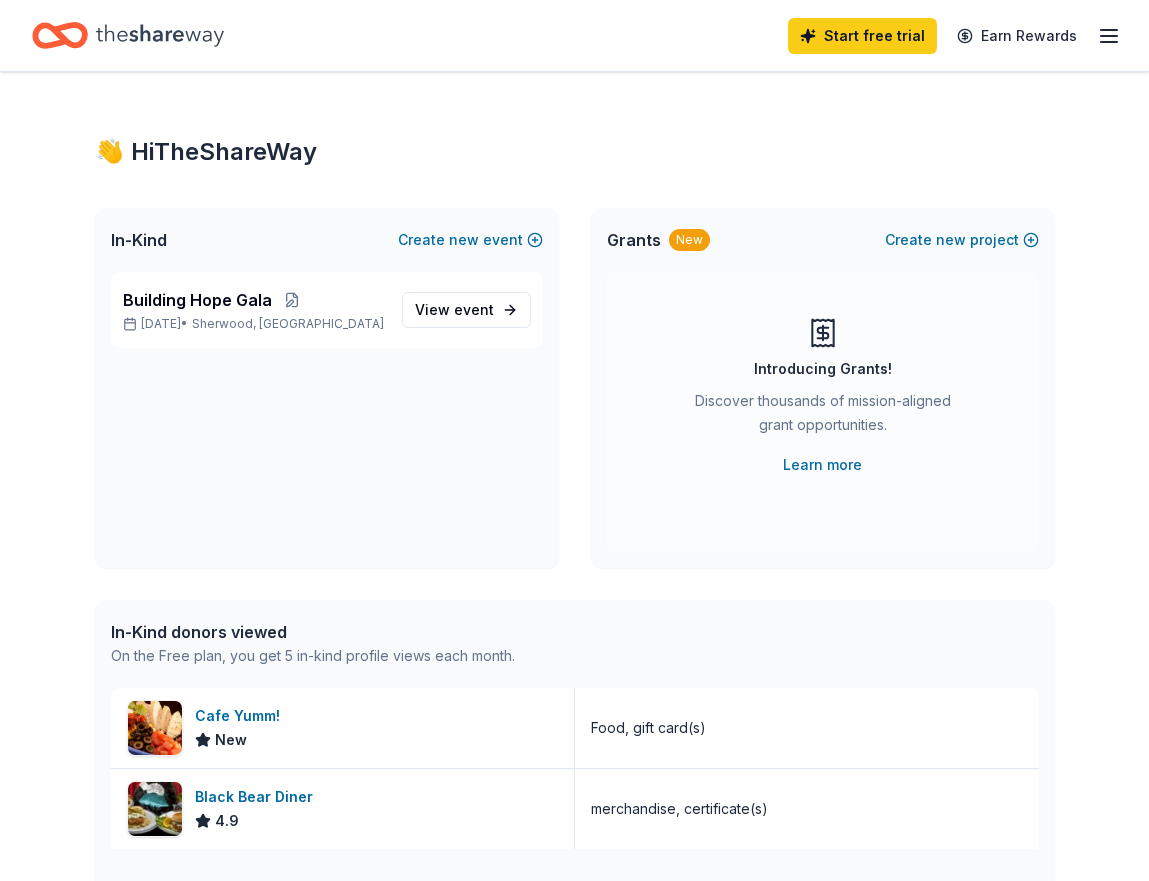 click 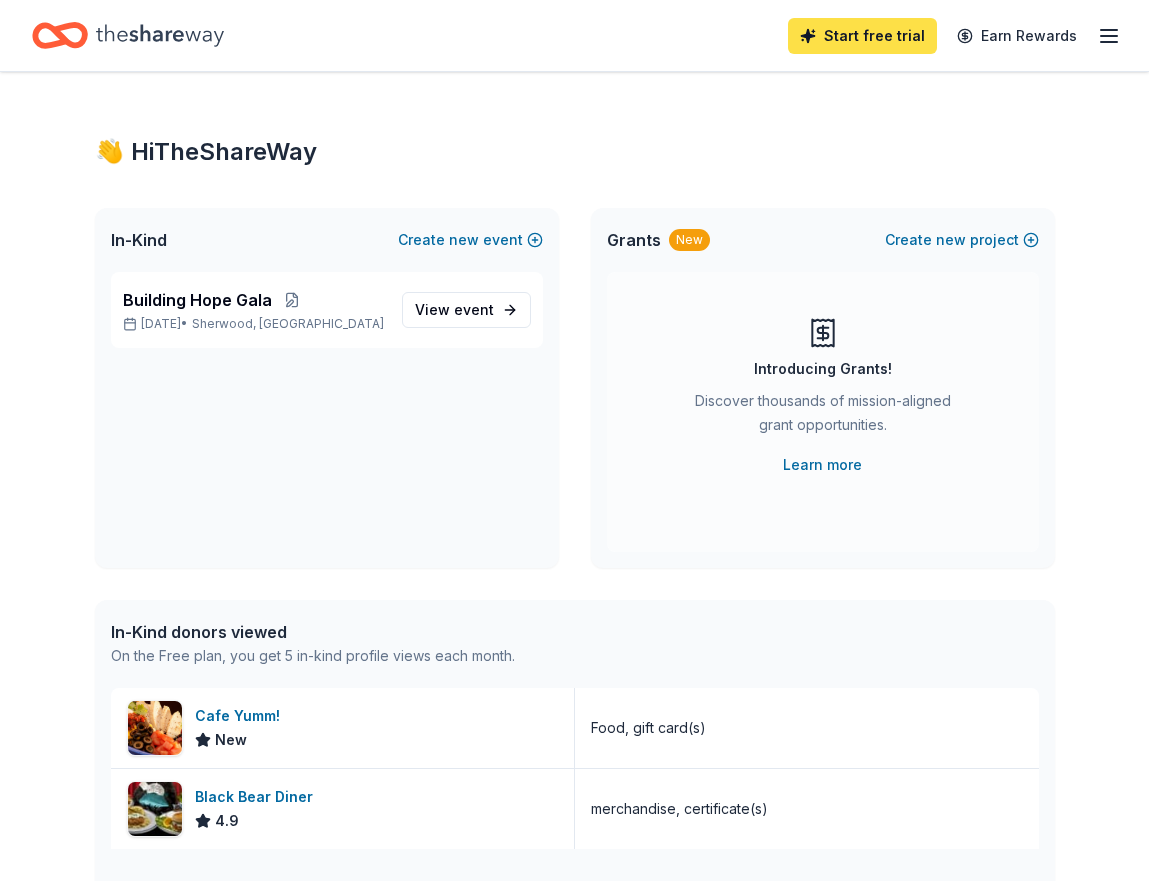 click on "Start free  trial" at bounding box center (862, 36) 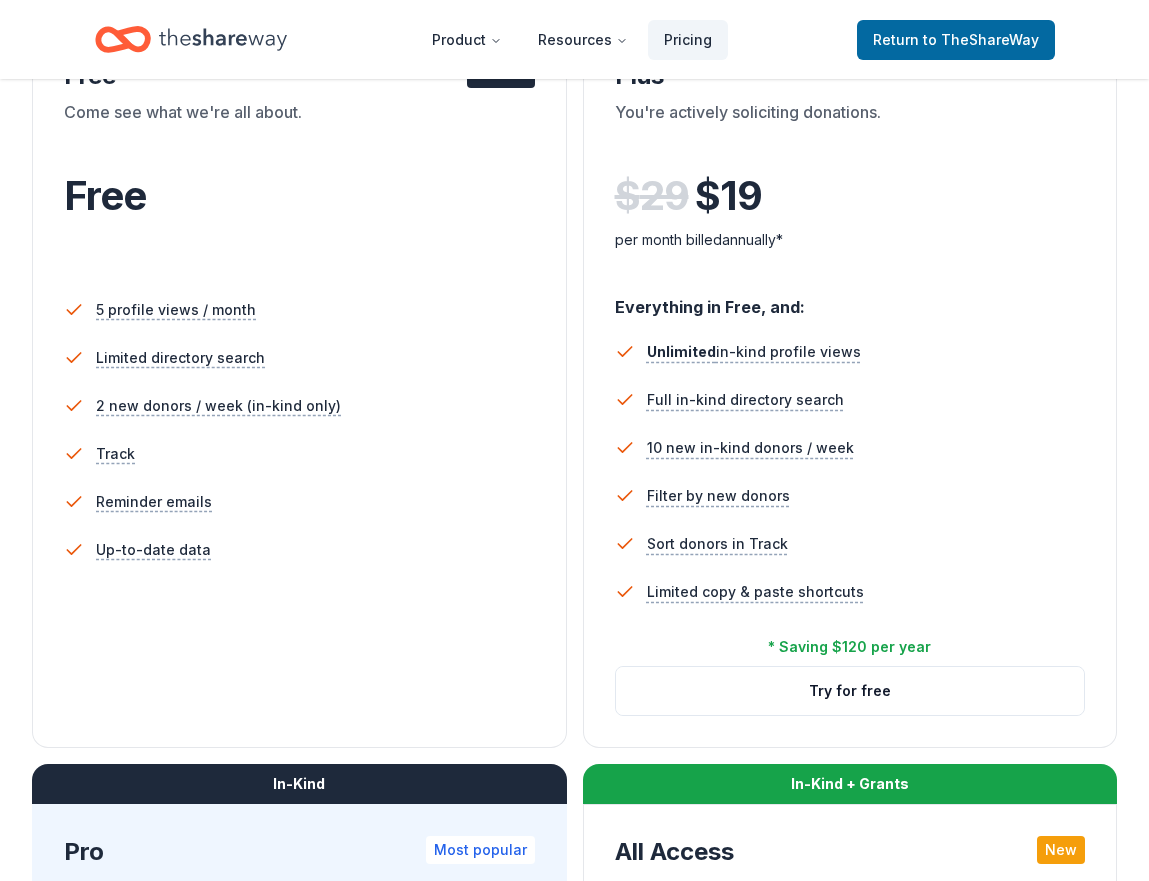 scroll, scrollTop: 413, scrollLeft: 0, axis: vertical 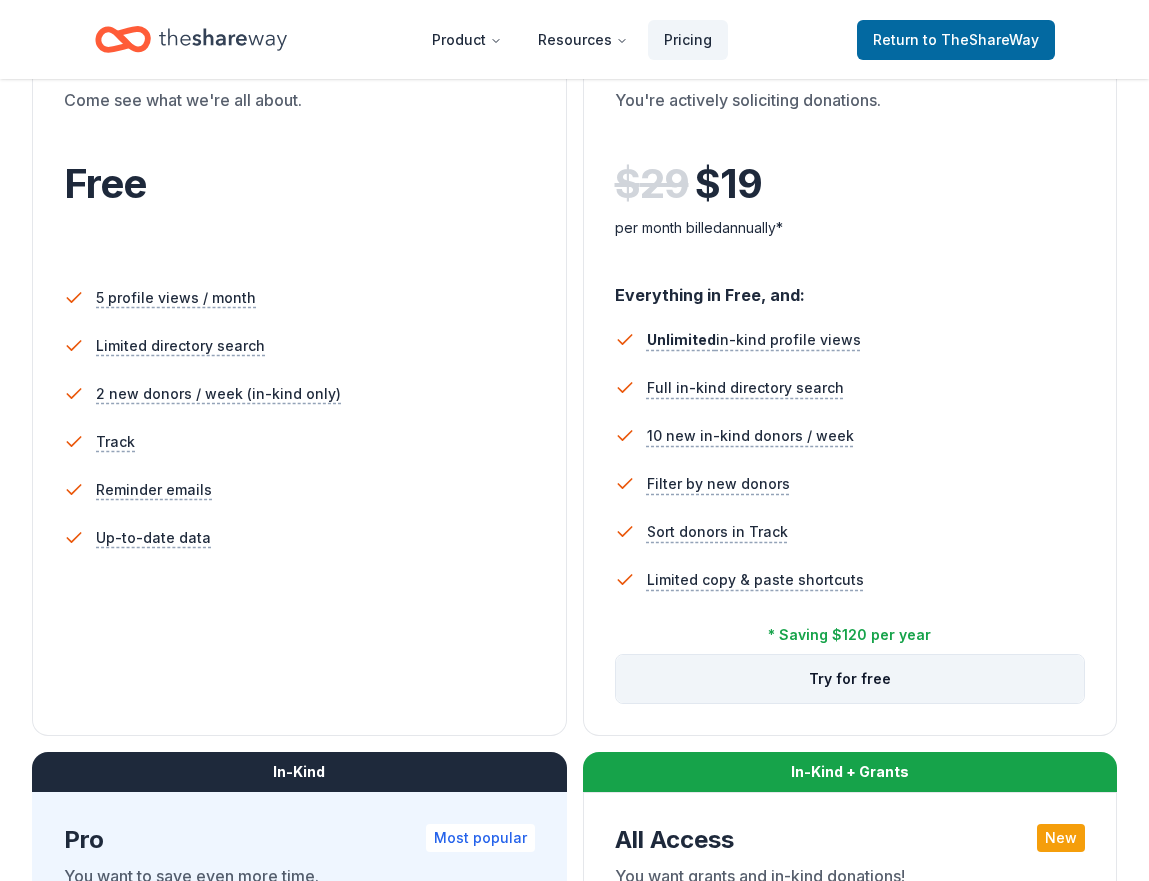 click on "Try for free" at bounding box center [850, 679] 